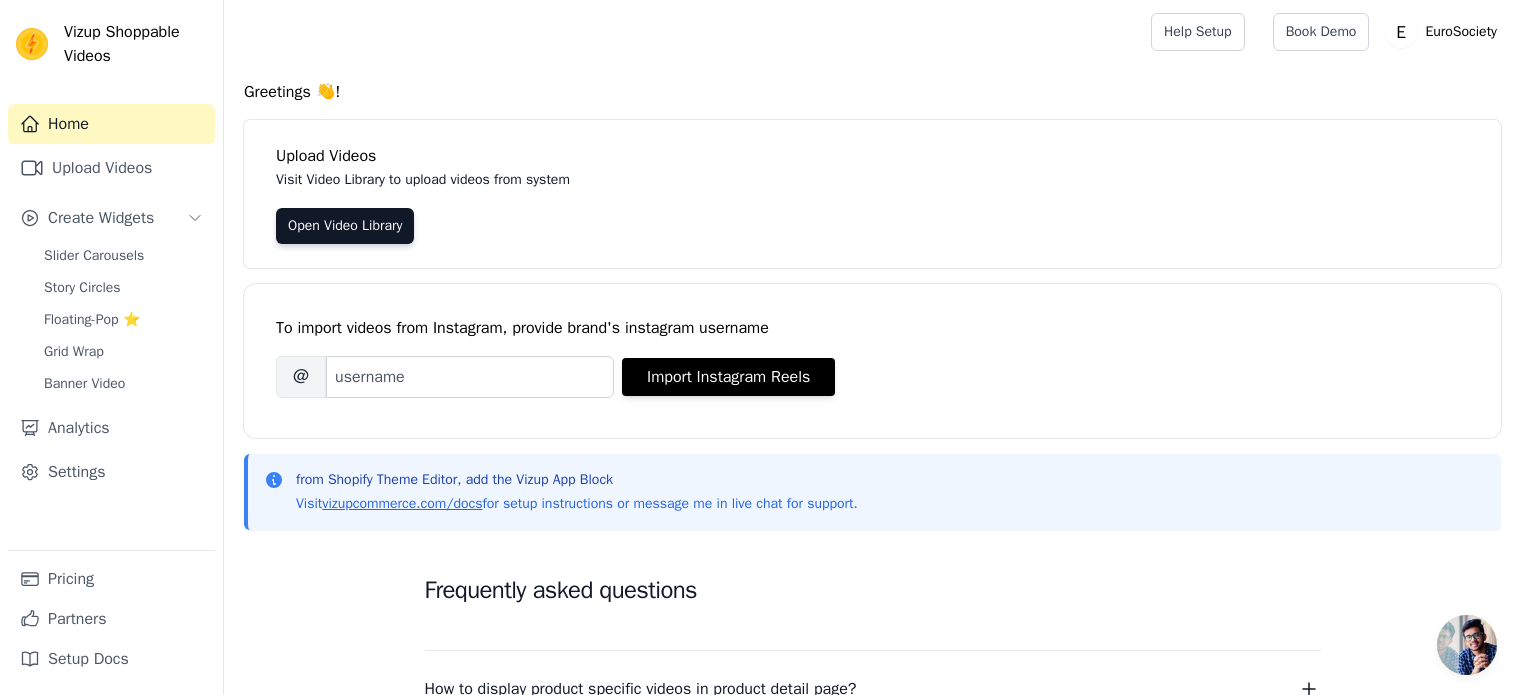 scroll, scrollTop: 0, scrollLeft: 0, axis: both 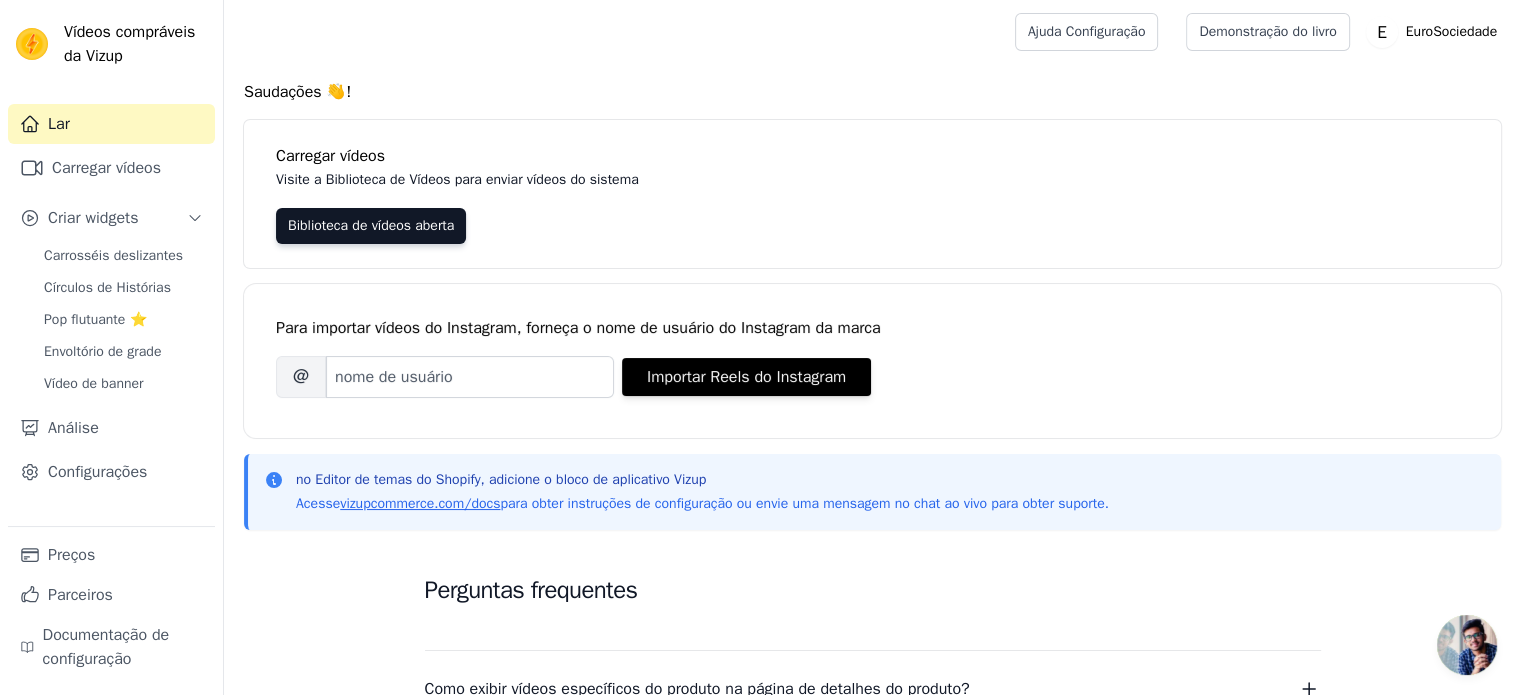 click on "Visite a Biblioteca de Vídeos para enviar vídeos do sistema" at bounding box center [724, 180] 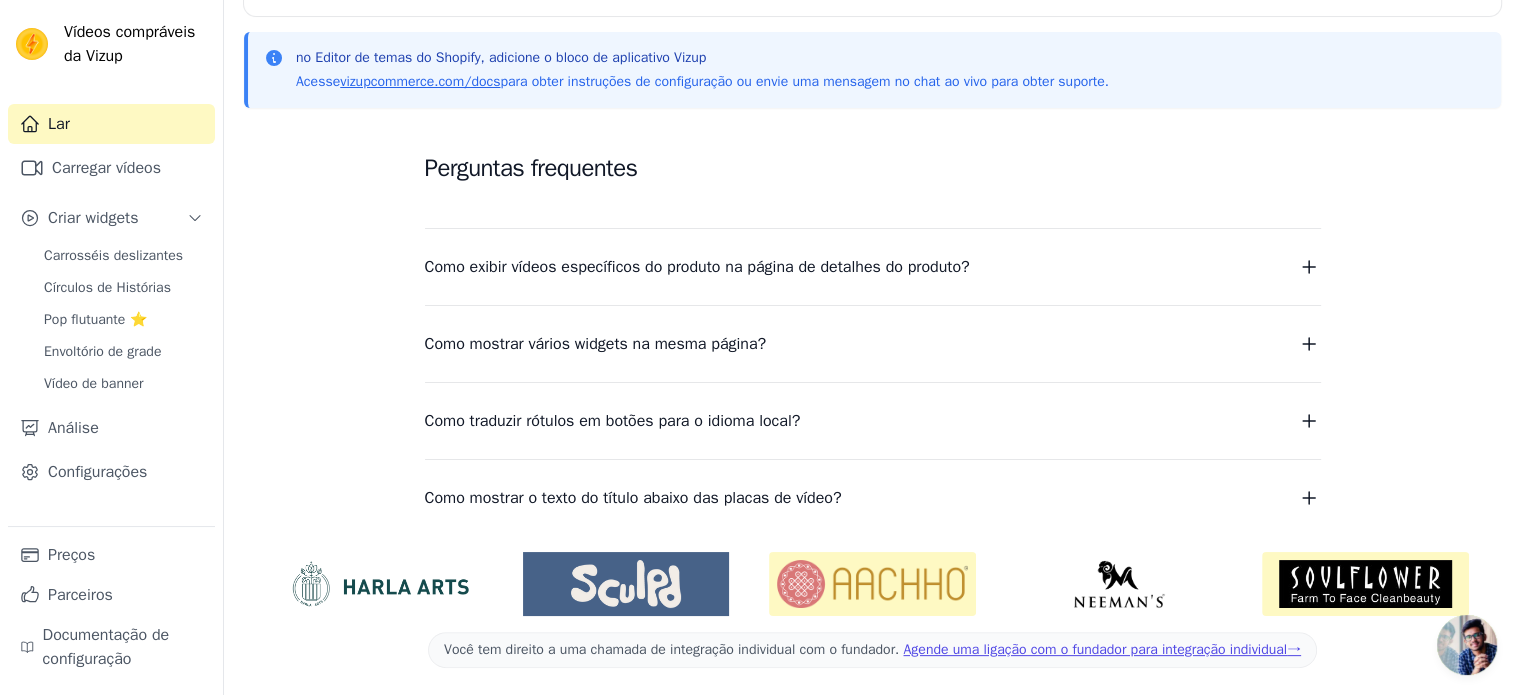 scroll, scrollTop: 425, scrollLeft: 0, axis: vertical 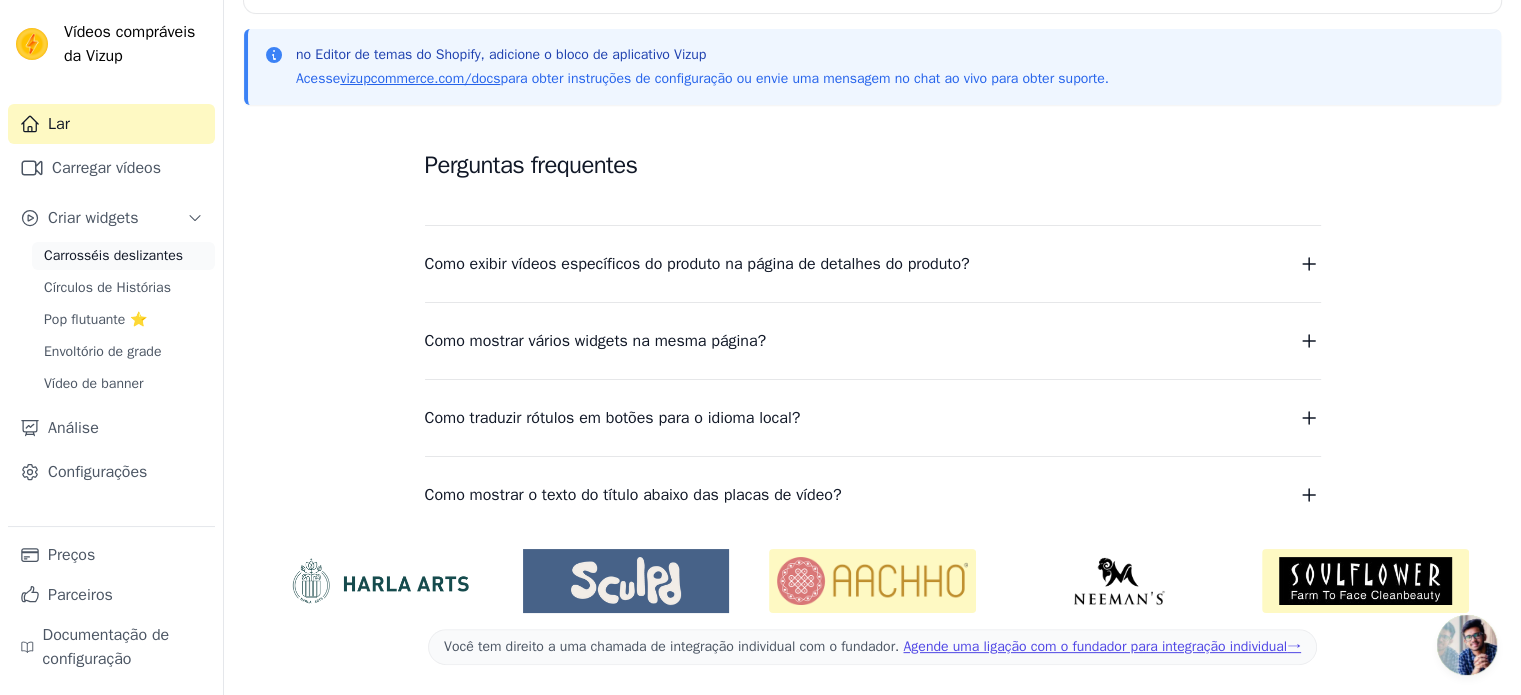 click on "Carrosséis deslizantes" at bounding box center [113, 255] 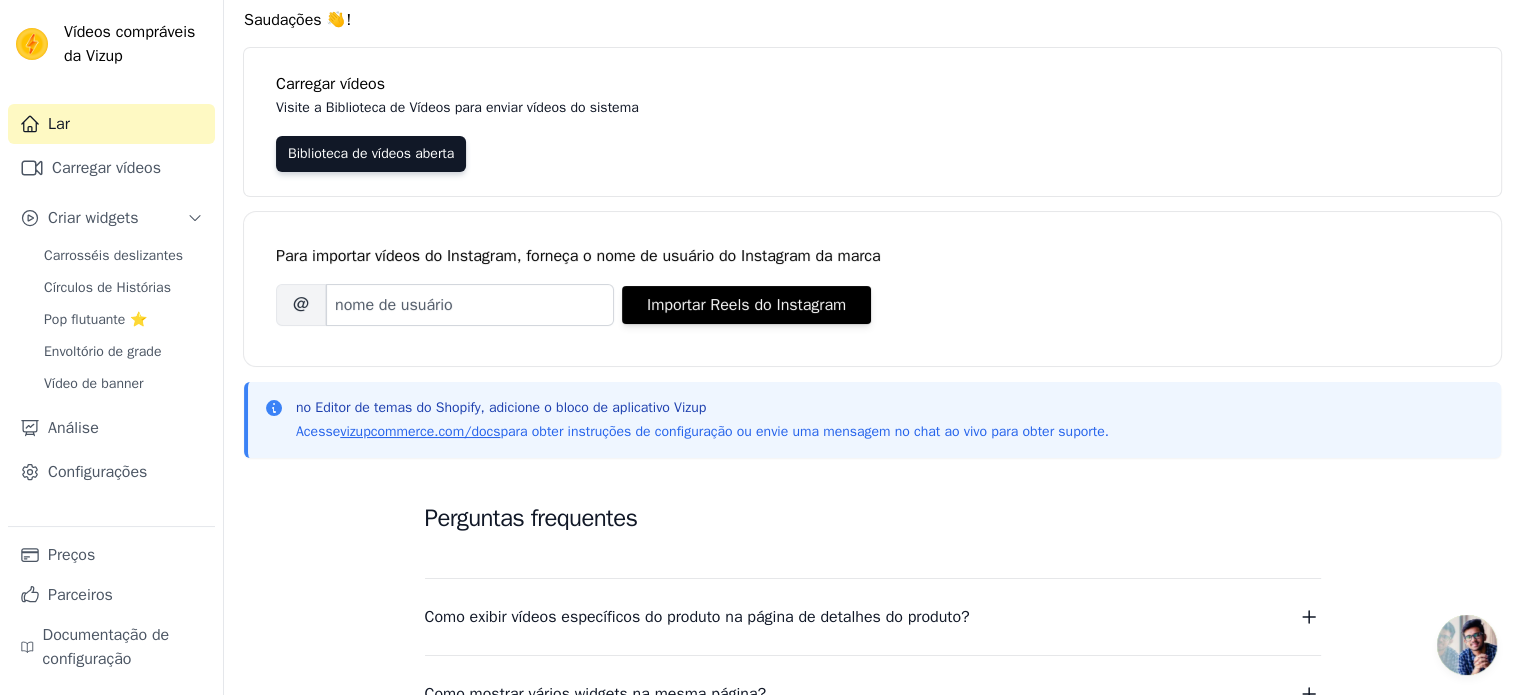 scroll, scrollTop: 25, scrollLeft: 0, axis: vertical 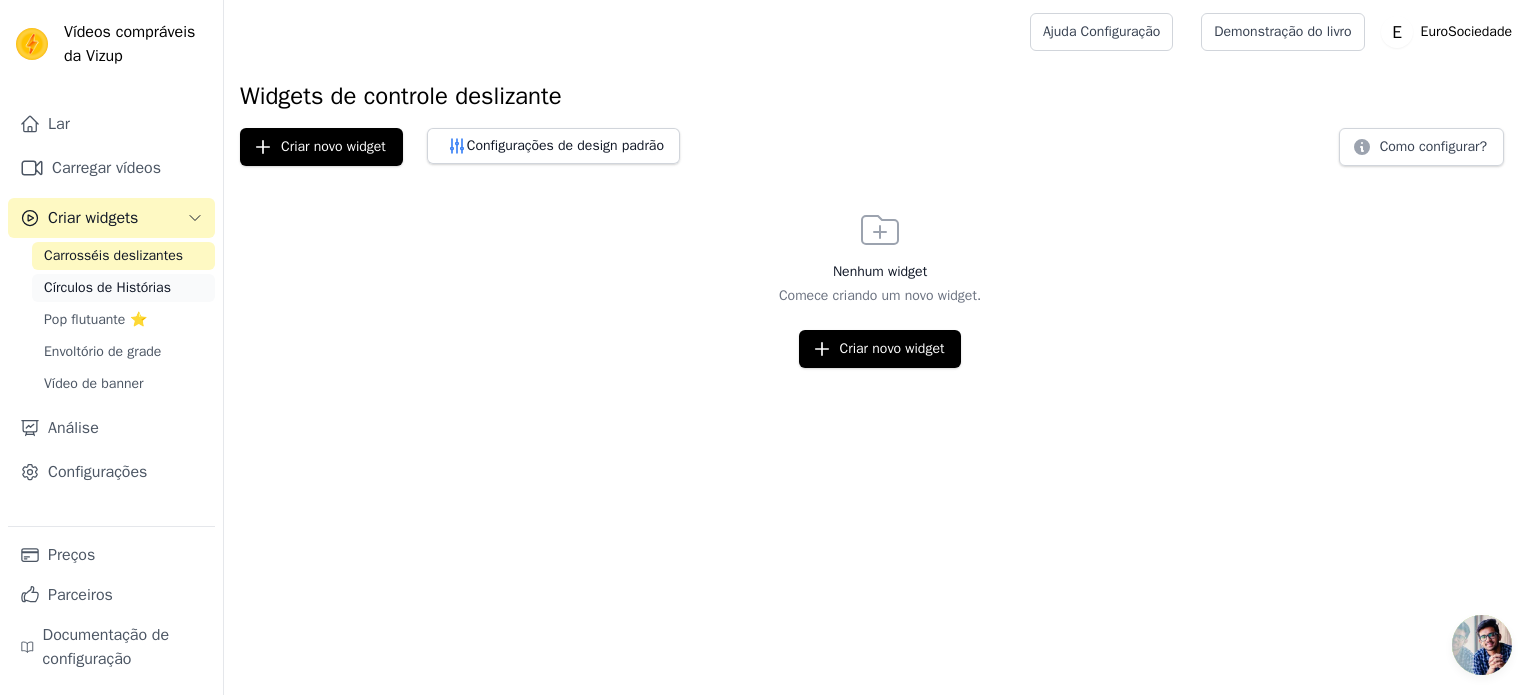 click on "Círculos de Histórias" at bounding box center (107, 287) 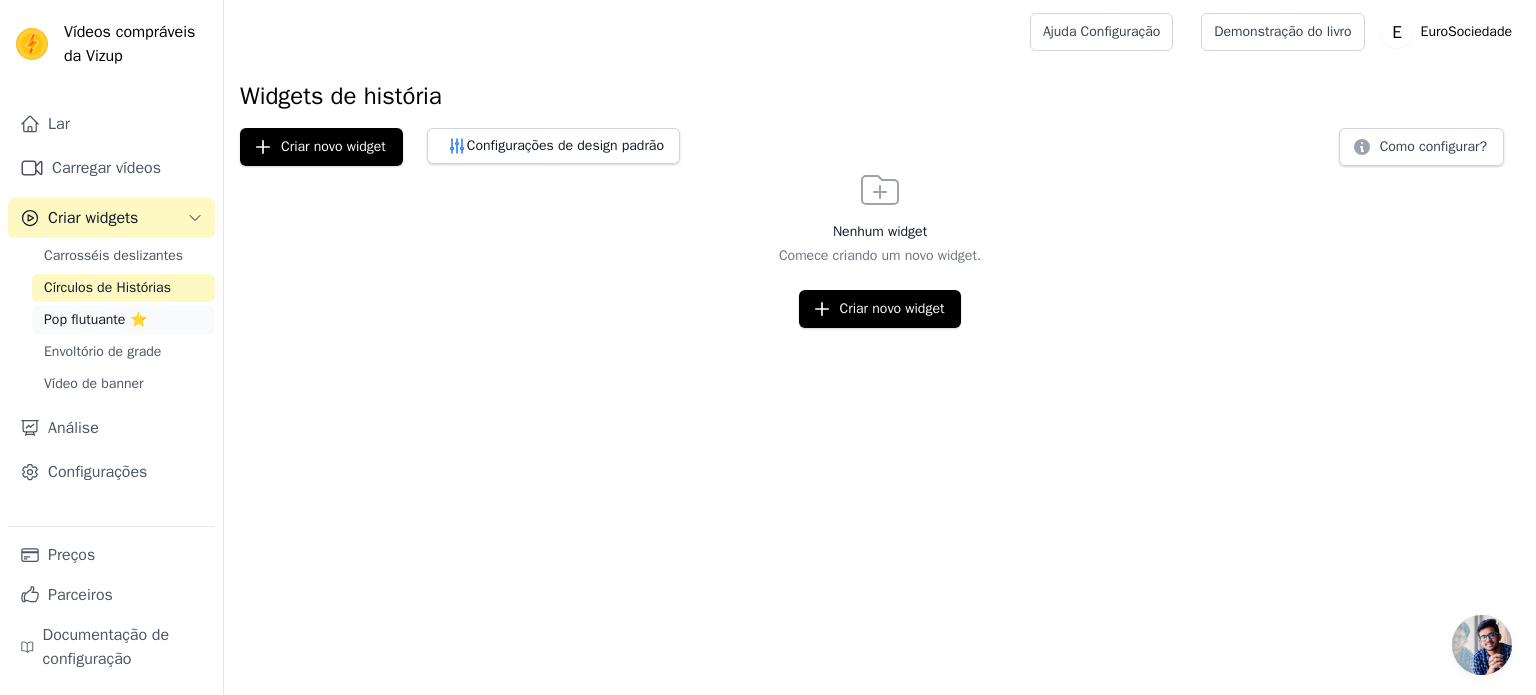 click on "Pop flutuante ⭐" at bounding box center (95, 319) 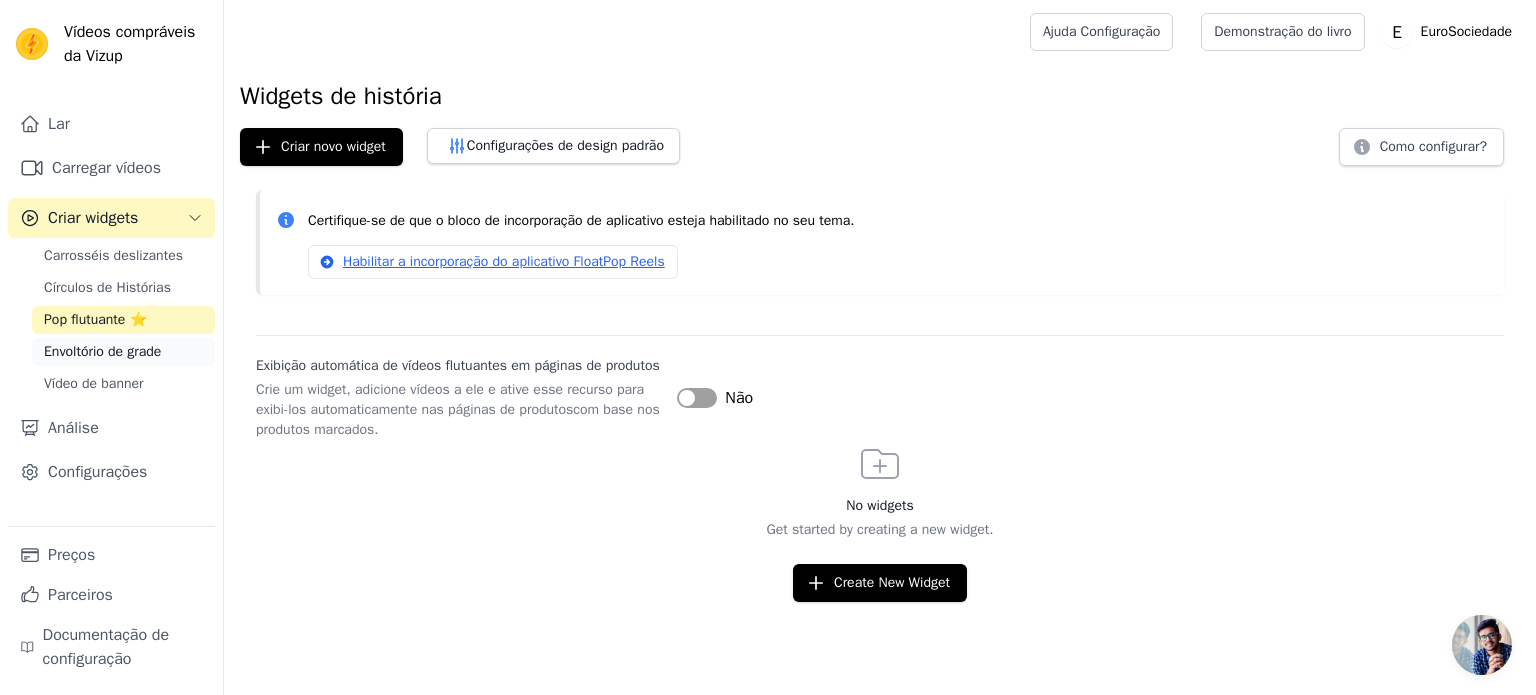 click on "Envoltório de grade" at bounding box center (102, 351) 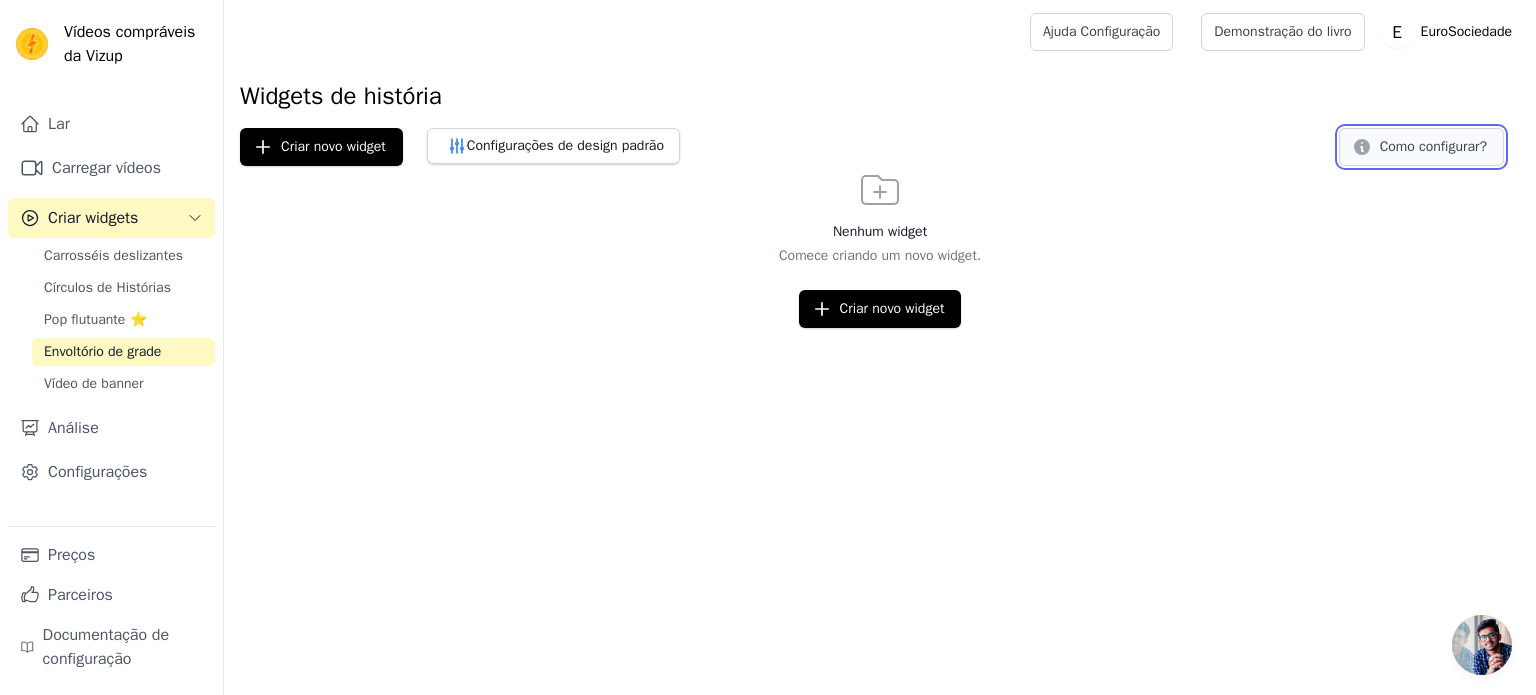 click on "Como configurar?" at bounding box center [1433, 146] 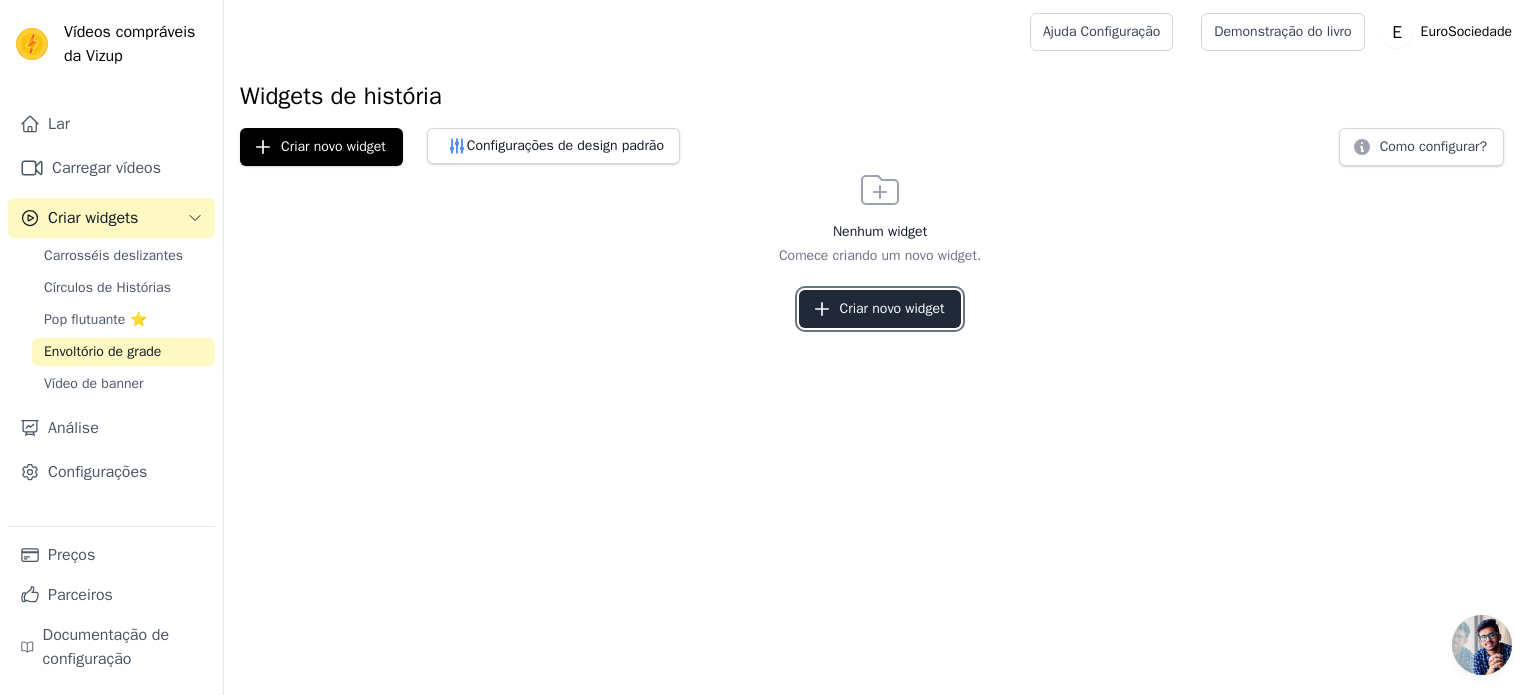 click on "Criar novo widget" at bounding box center [892, 308] 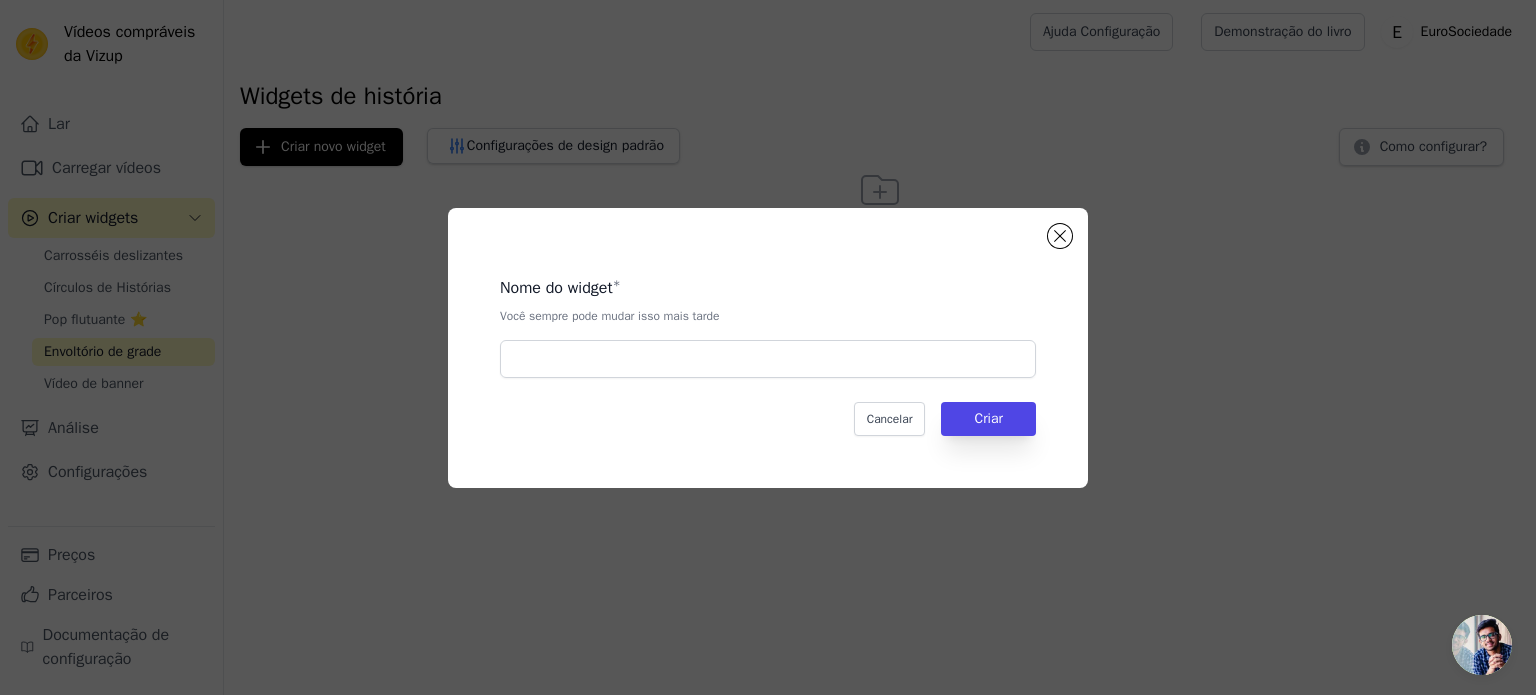 click on "Nome do widget   *   Você sempre pode mudar isso mais tarde" at bounding box center [768, 319] 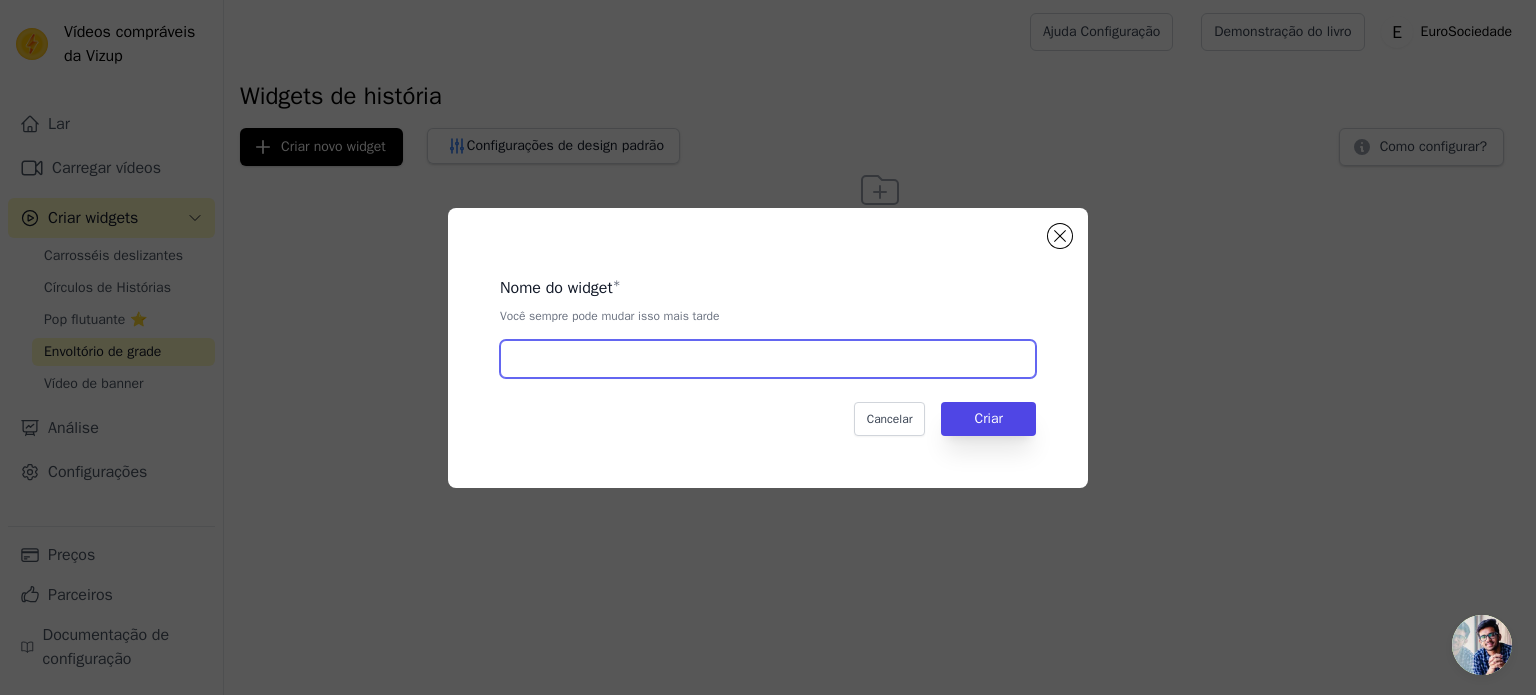 click at bounding box center [768, 359] 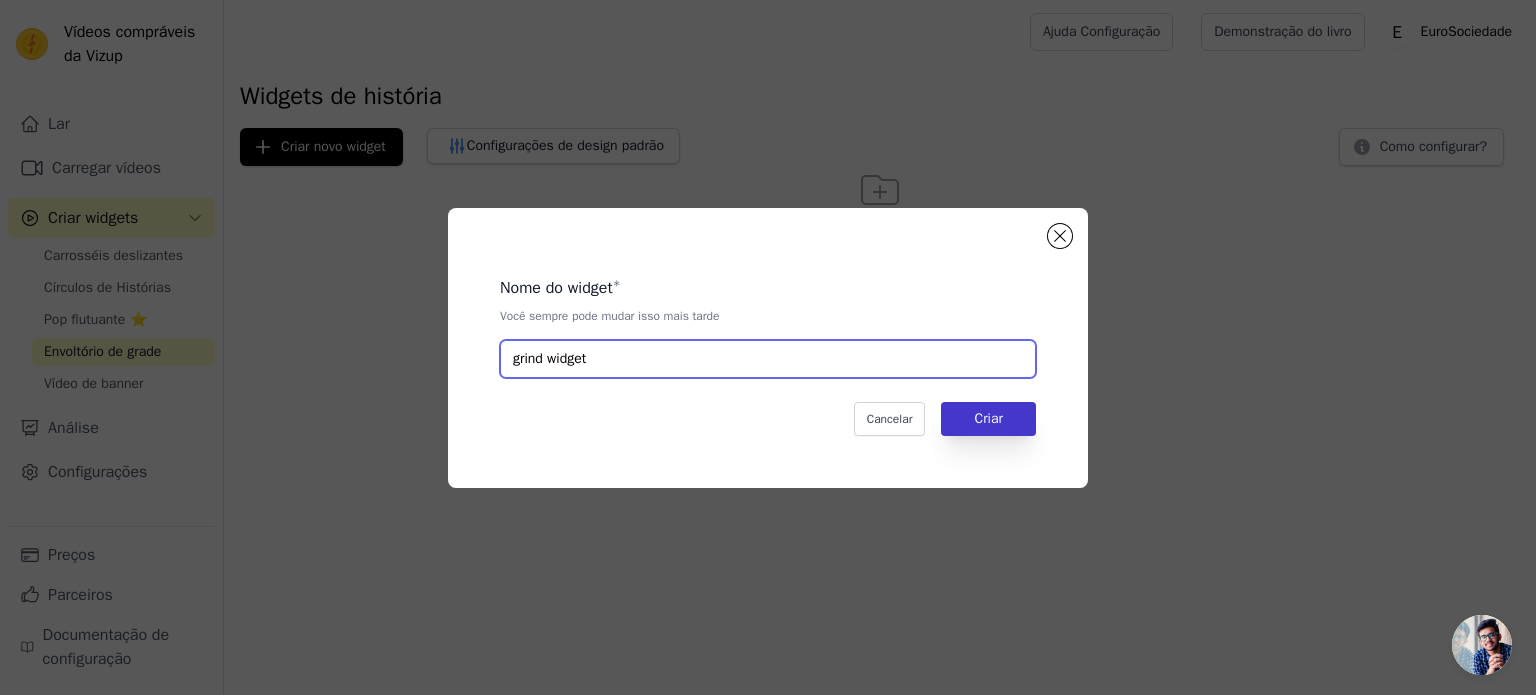 type on "grind widget" 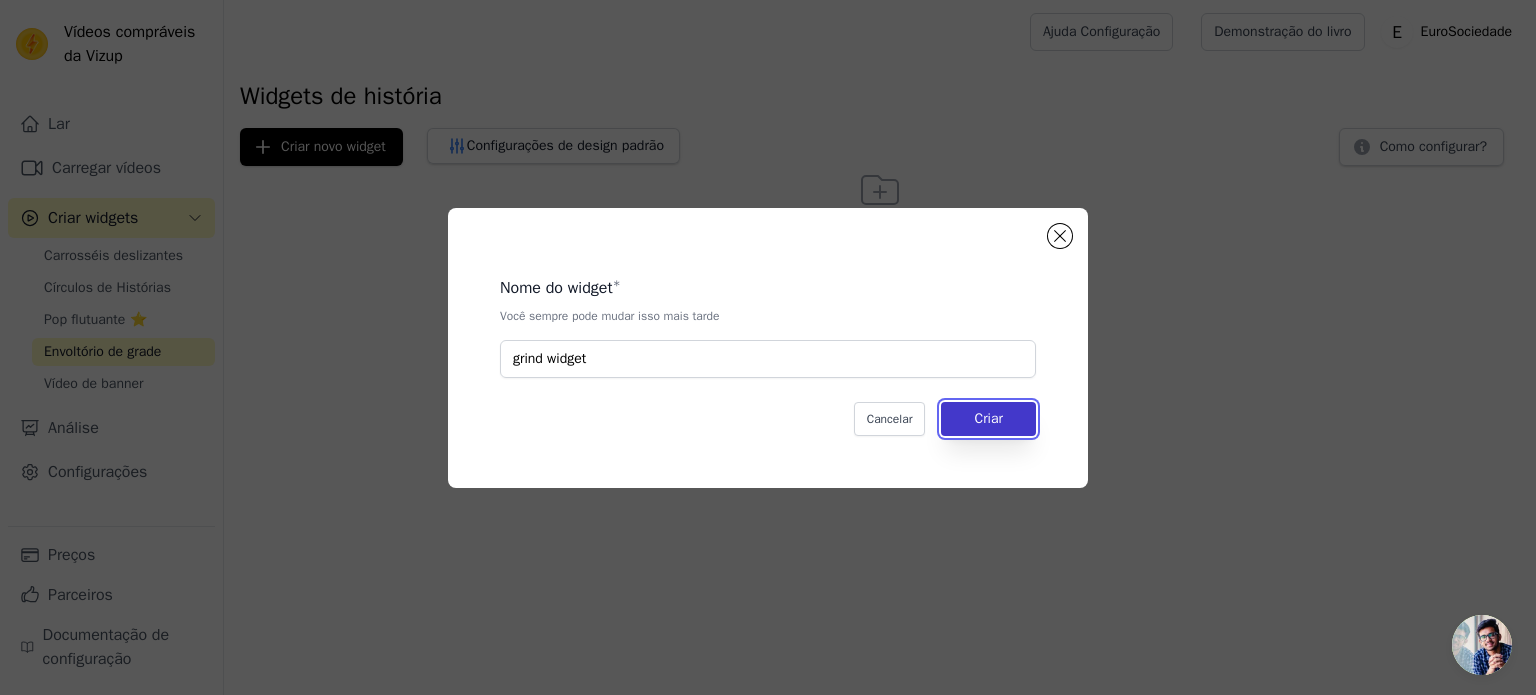 click on "Criar" at bounding box center (988, 418) 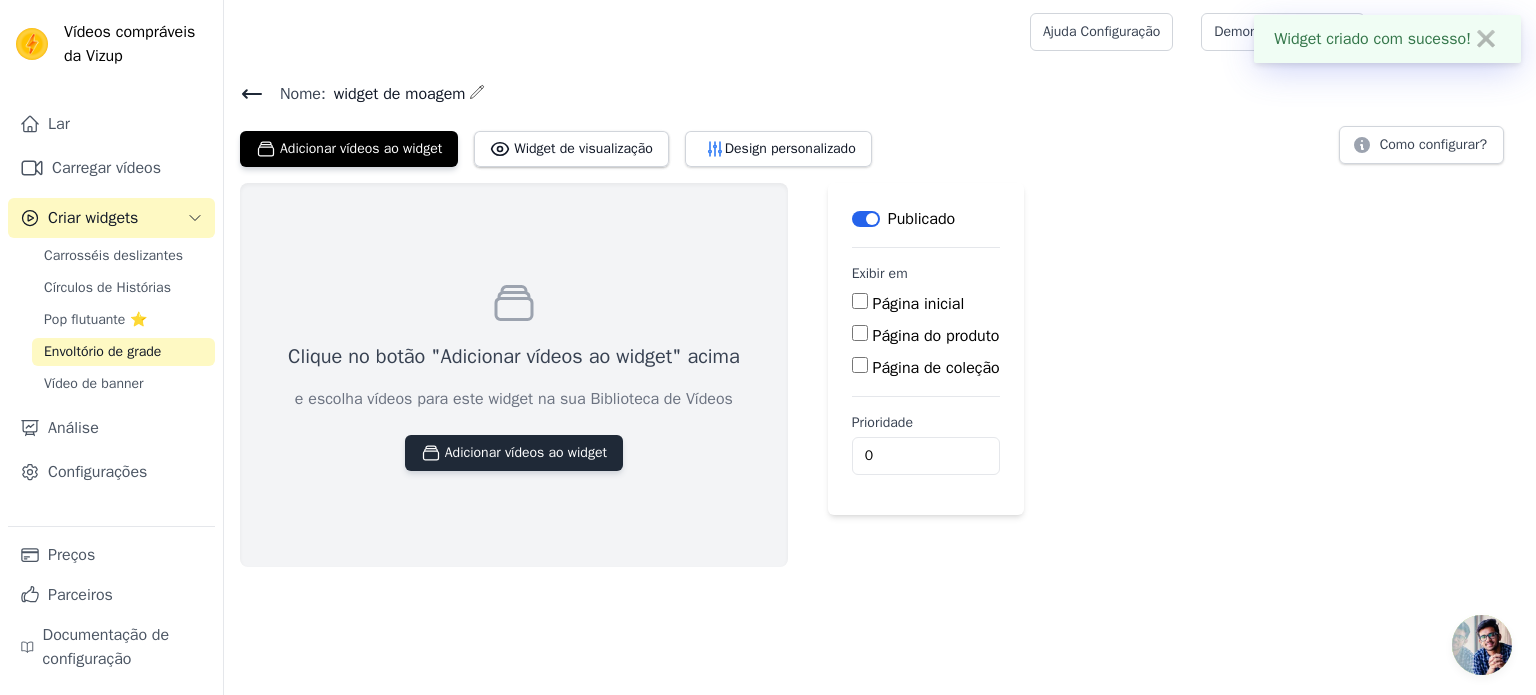 click on "Adicionar vídeos ao widget" at bounding box center (526, 452) 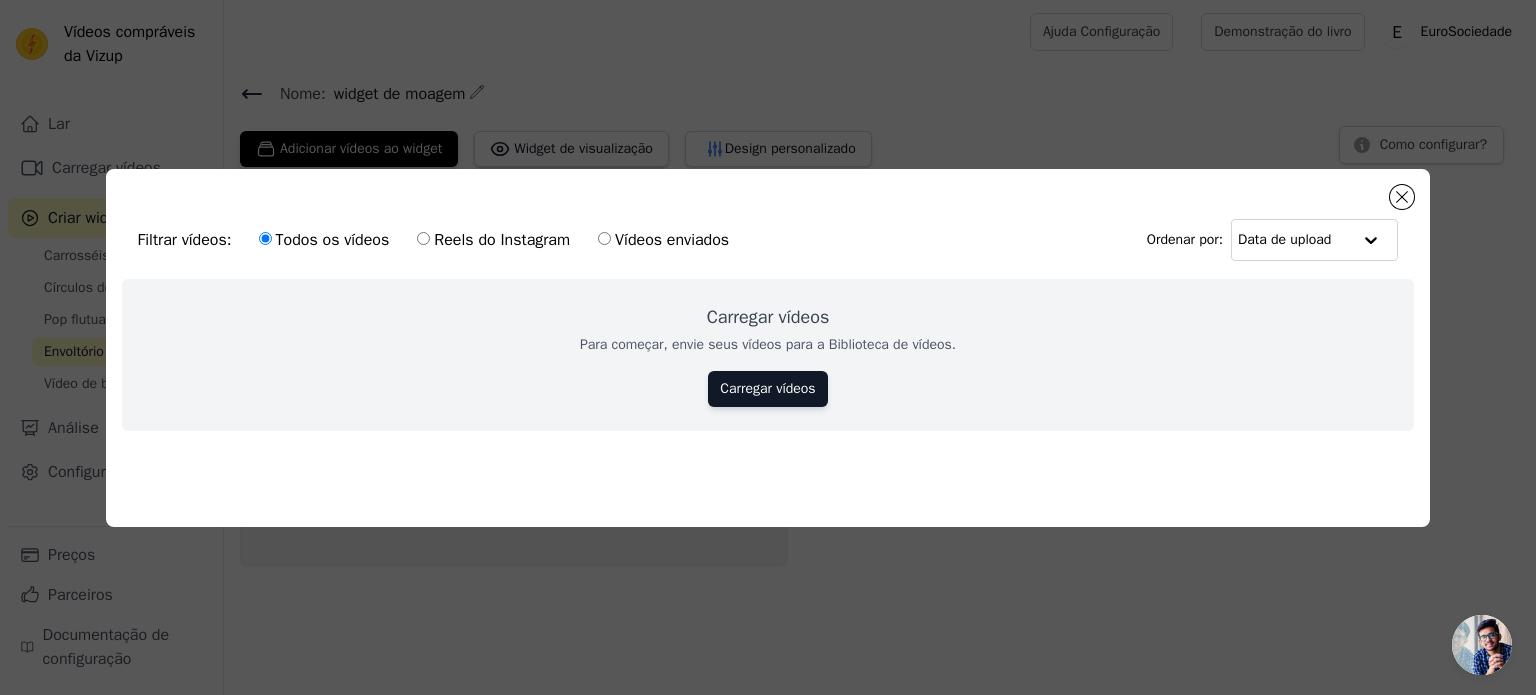 click on "Reels do Instagram" at bounding box center [502, 240] 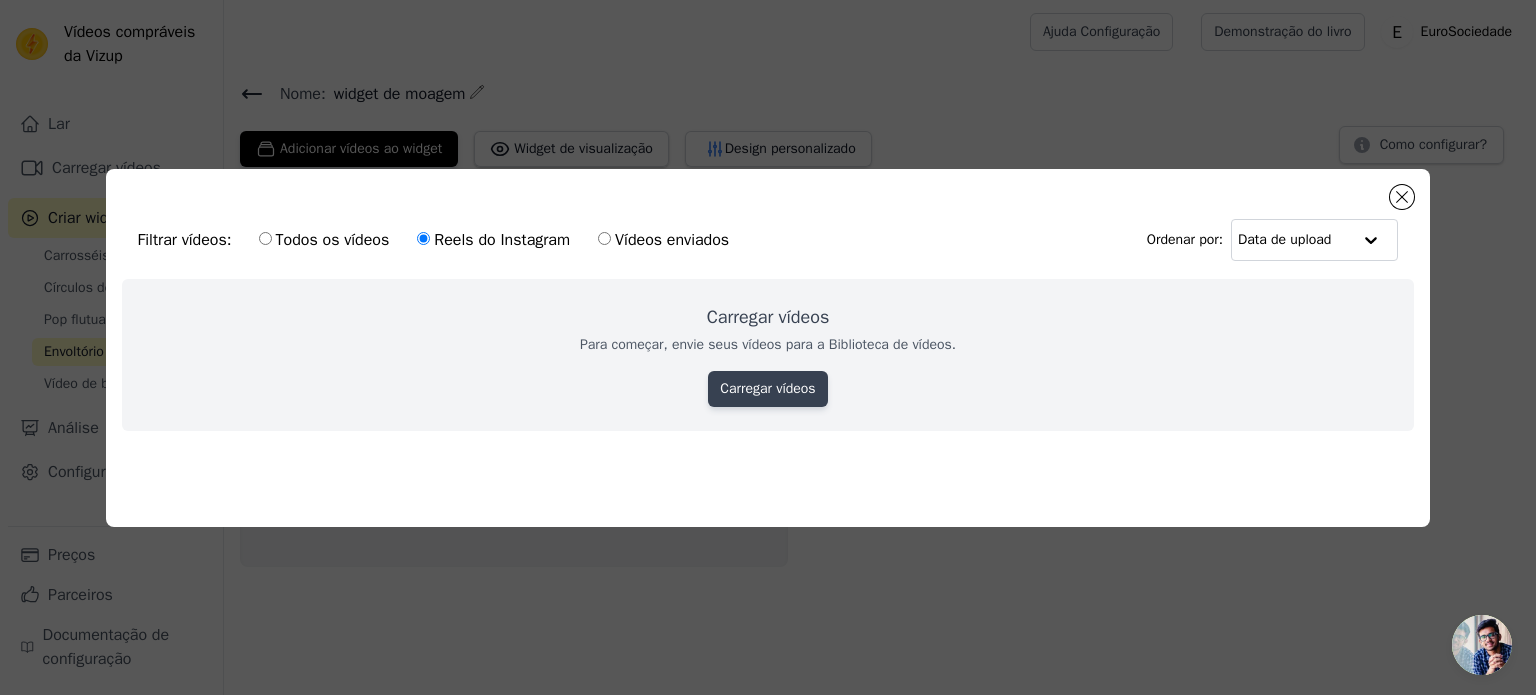 click on "Carregar vídeos" at bounding box center (767, 388) 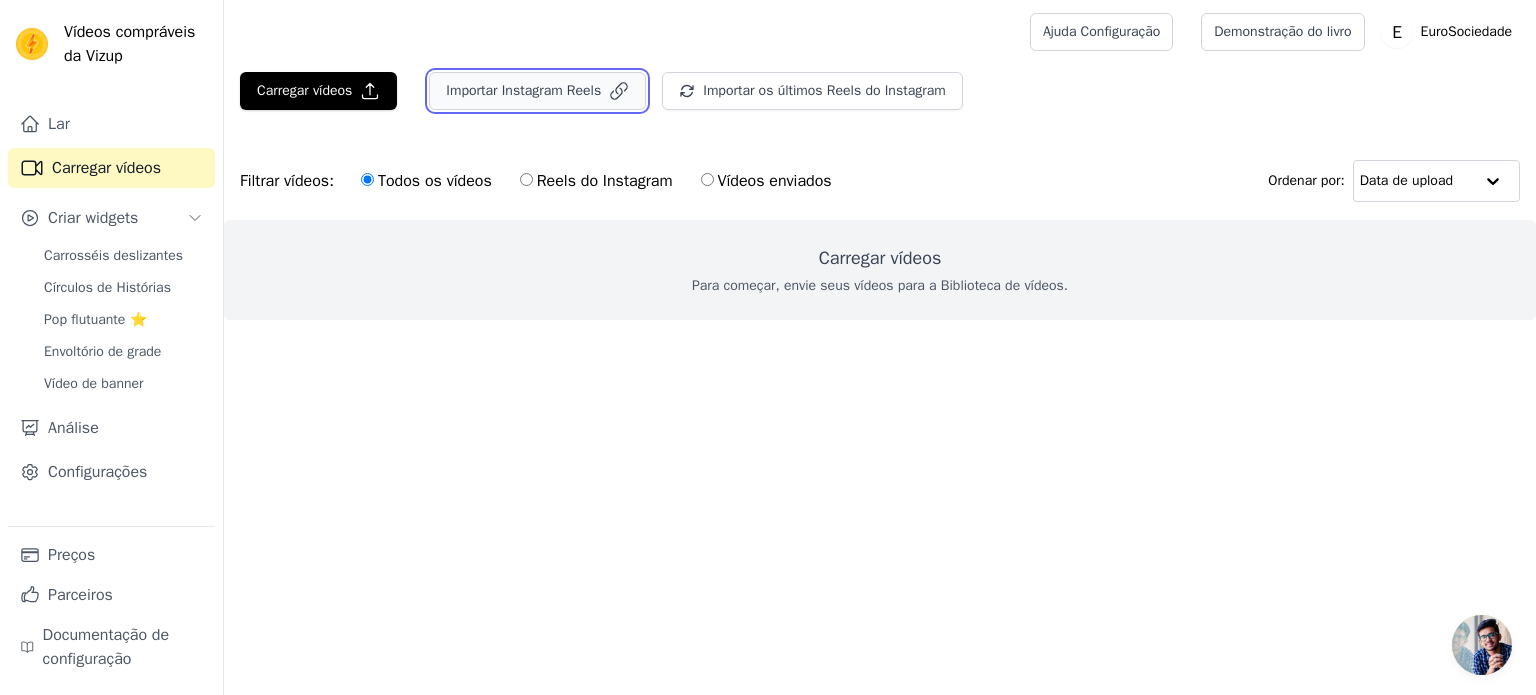 click on "Importar Instagram Reels" at bounding box center [523, 90] 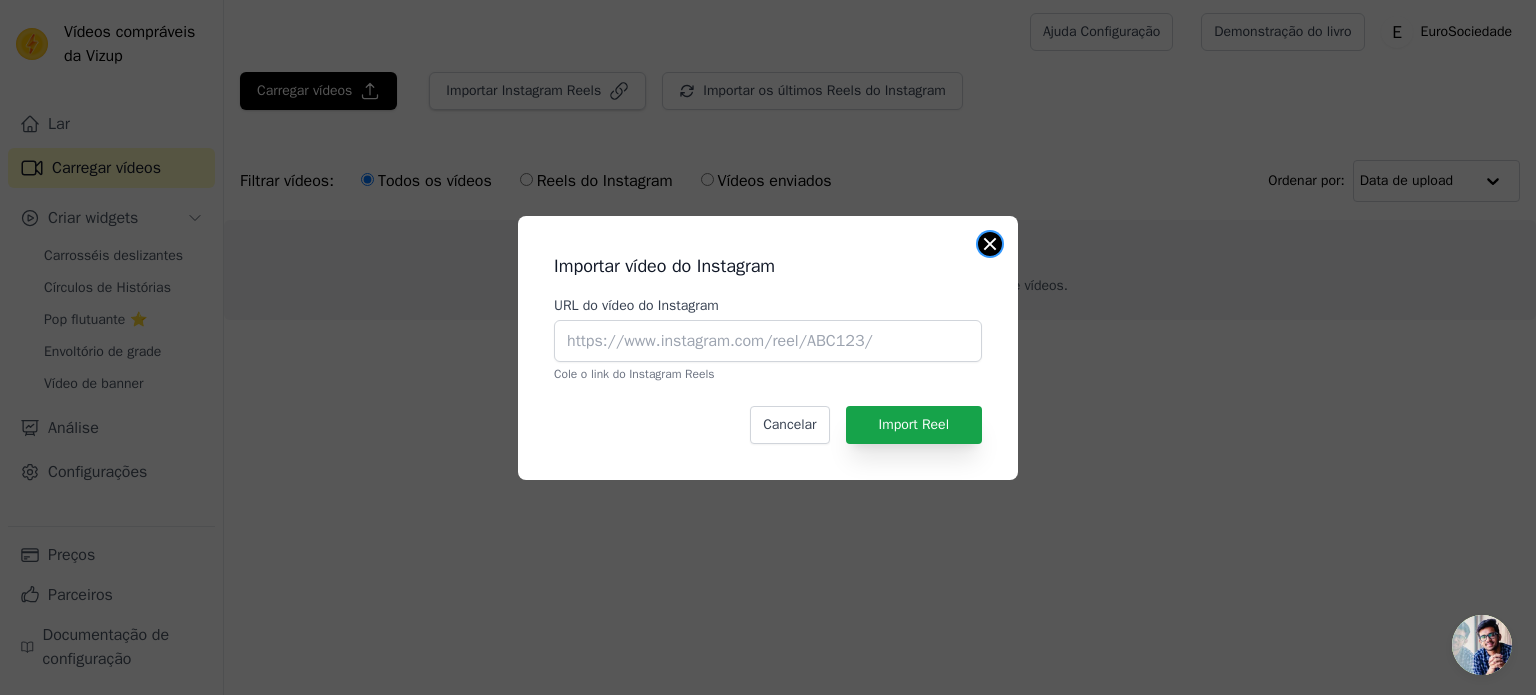click at bounding box center (990, 244) 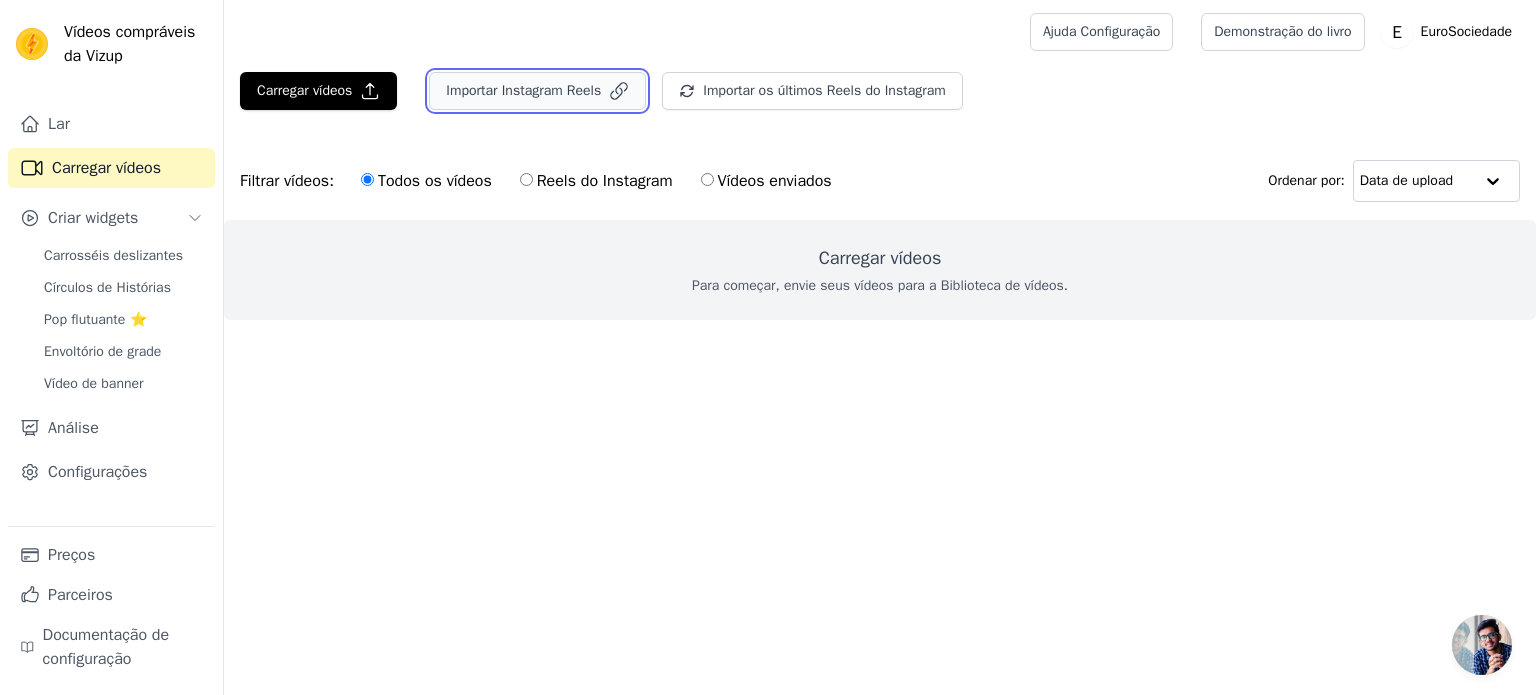 click on "Importar Instagram Reels" at bounding box center (523, 90) 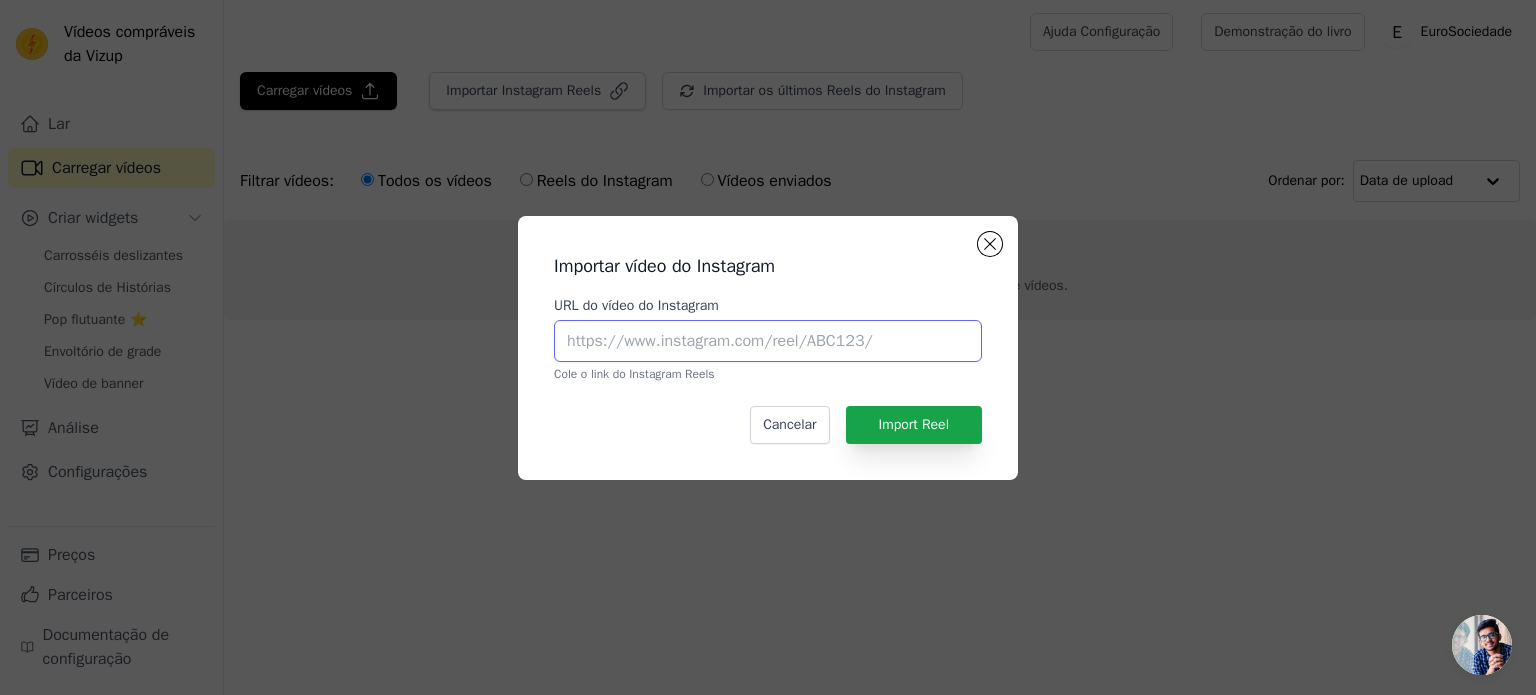 click on "URL do vídeo do Instagram" at bounding box center (768, 341) 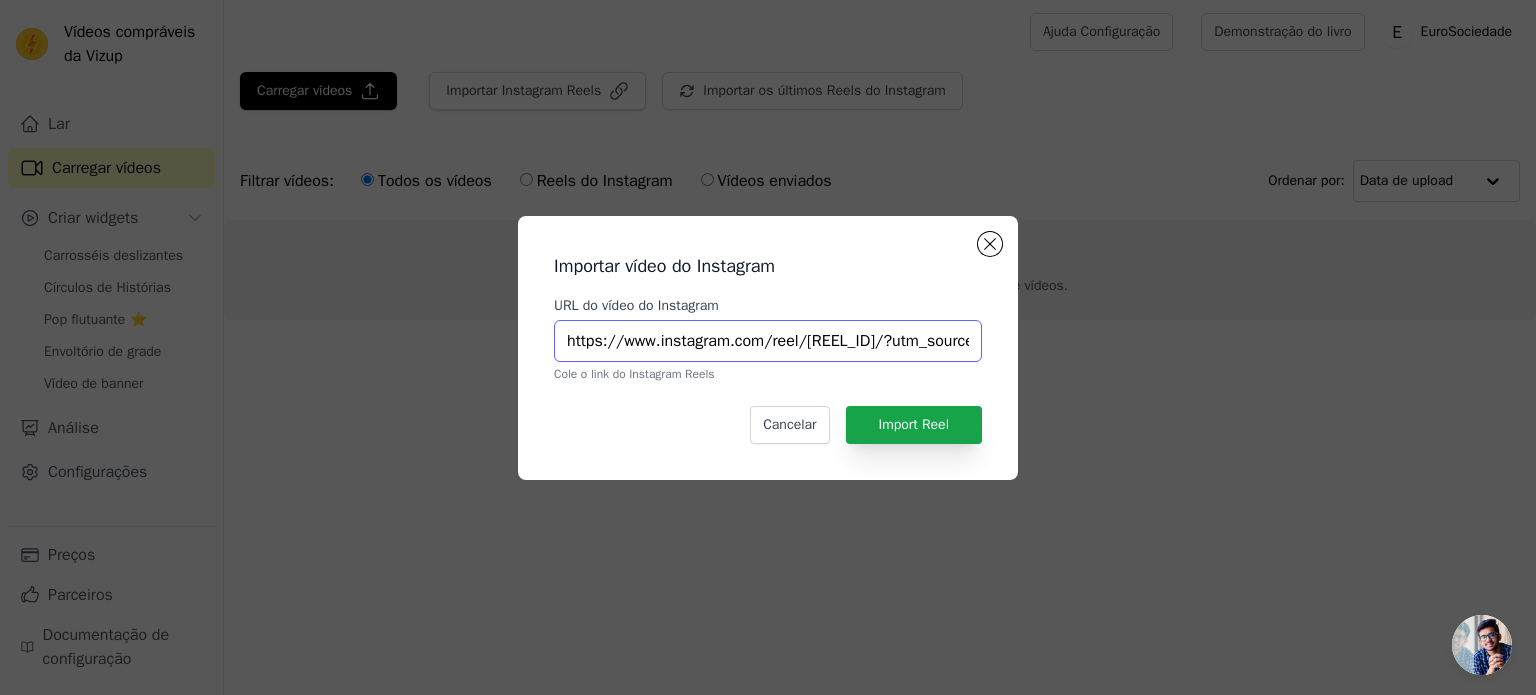 scroll, scrollTop: 0, scrollLeft: 364, axis: horizontal 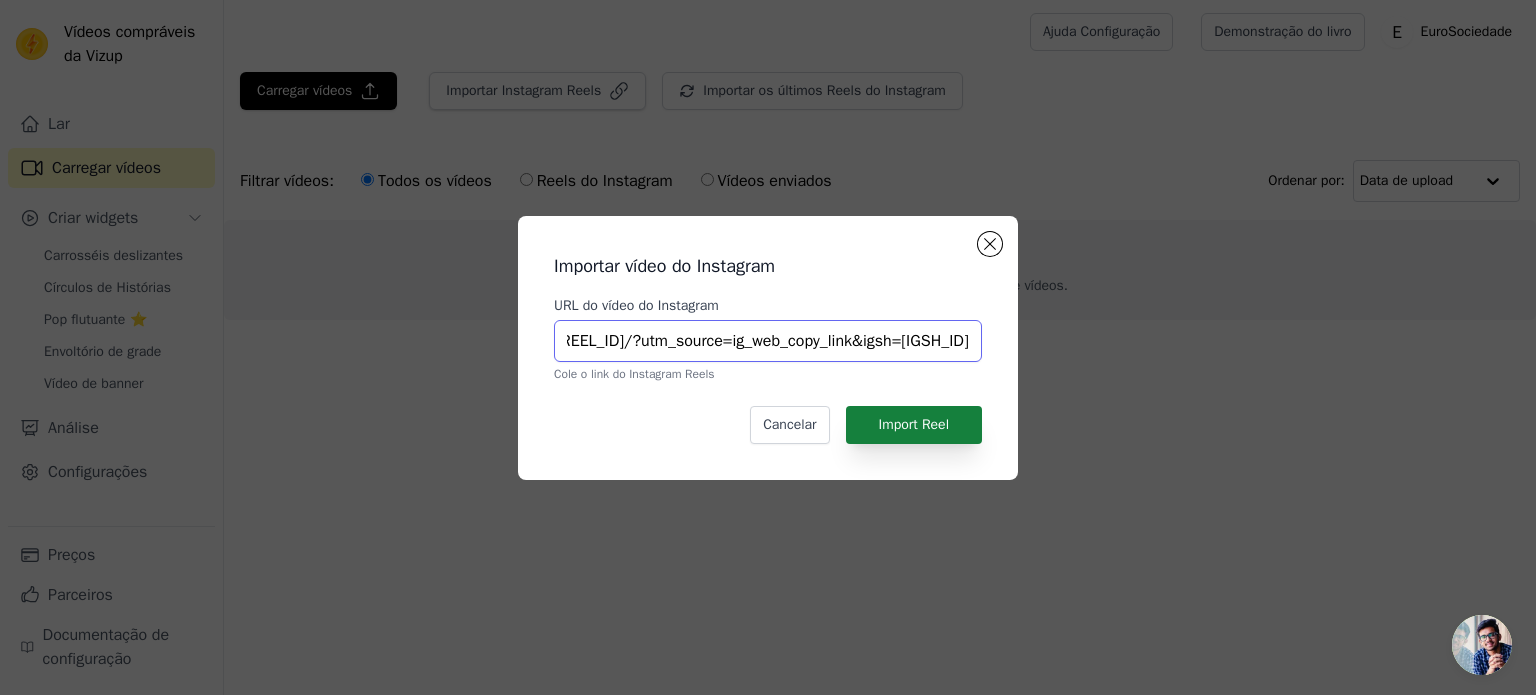 type on "https://www.instagram.com/reel/DMu4qTCy5_2/?utm_source=ig_web_copy_link&igsh=MzRlODBiNWFlZA==" 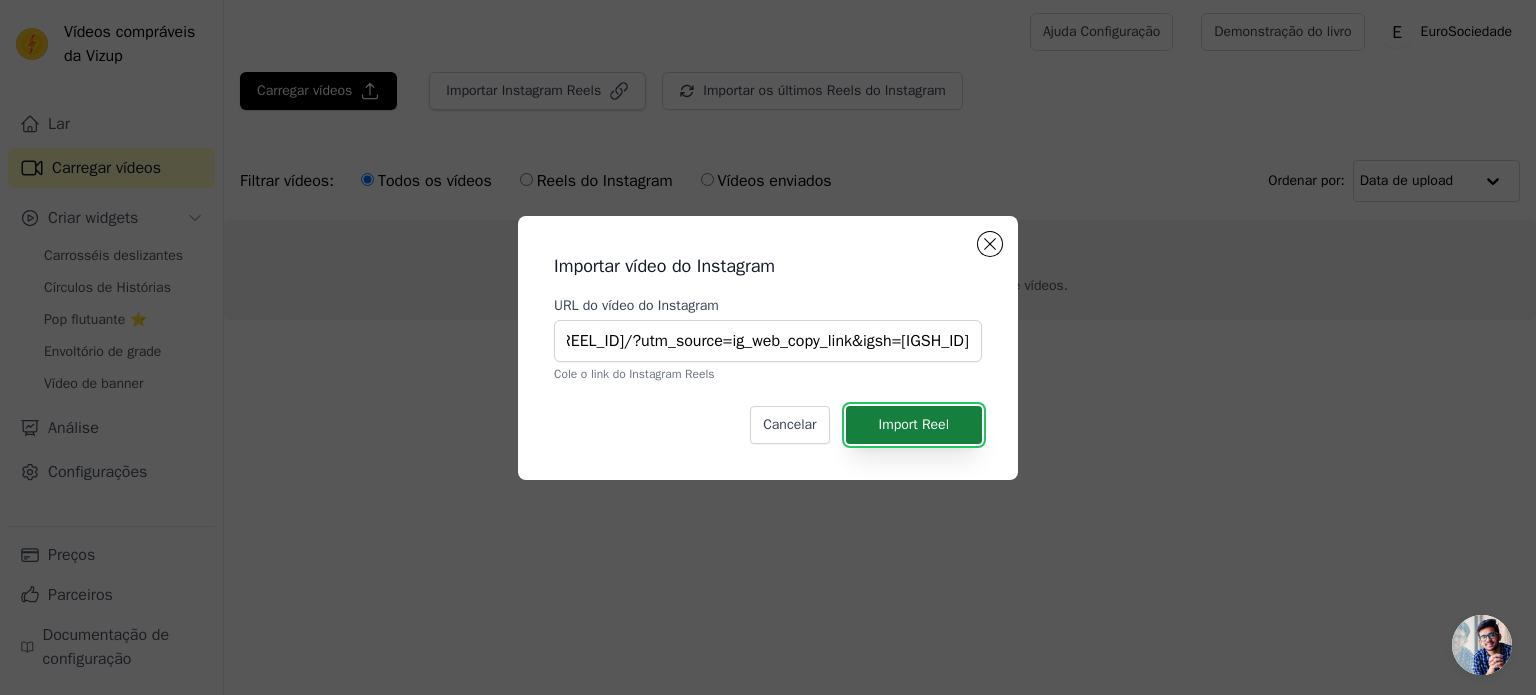 click on "Import Reel" at bounding box center [914, 424] 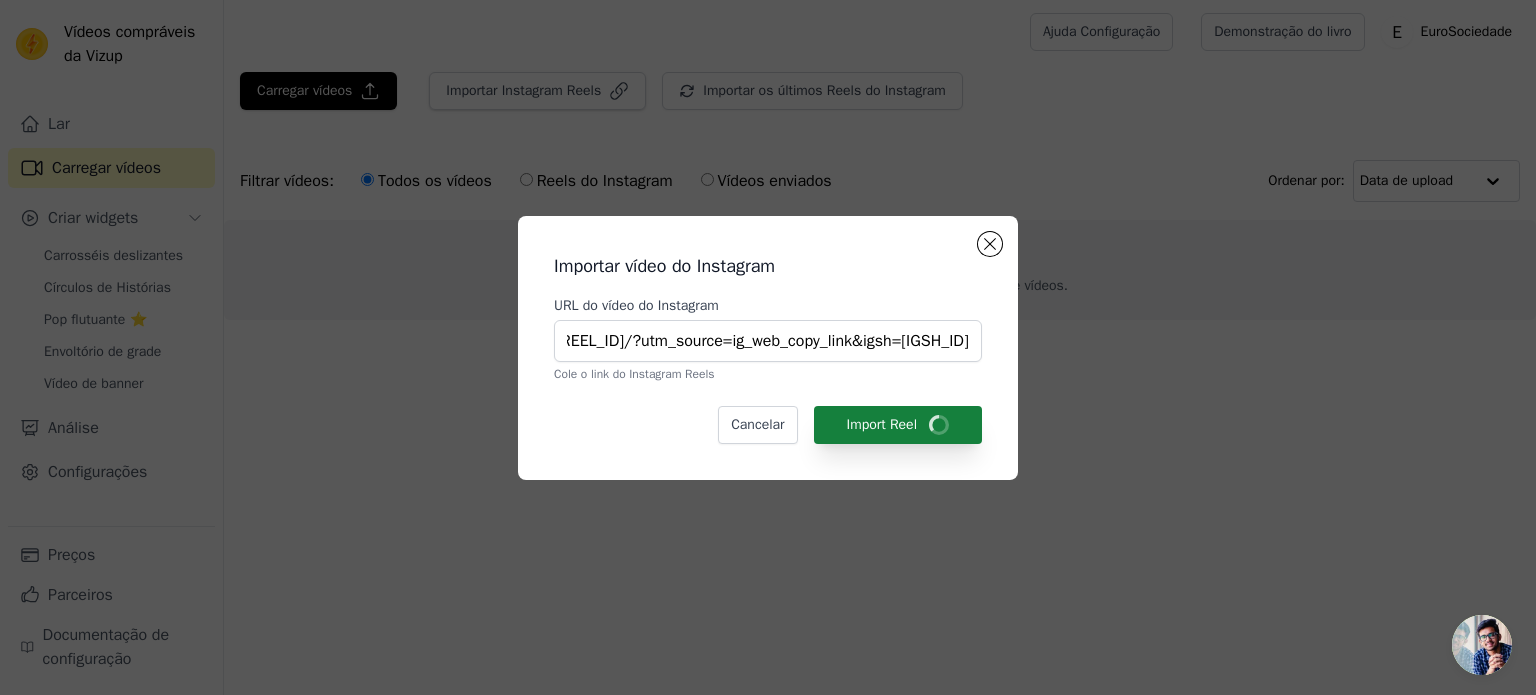 scroll, scrollTop: 0, scrollLeft: 0, axis: both 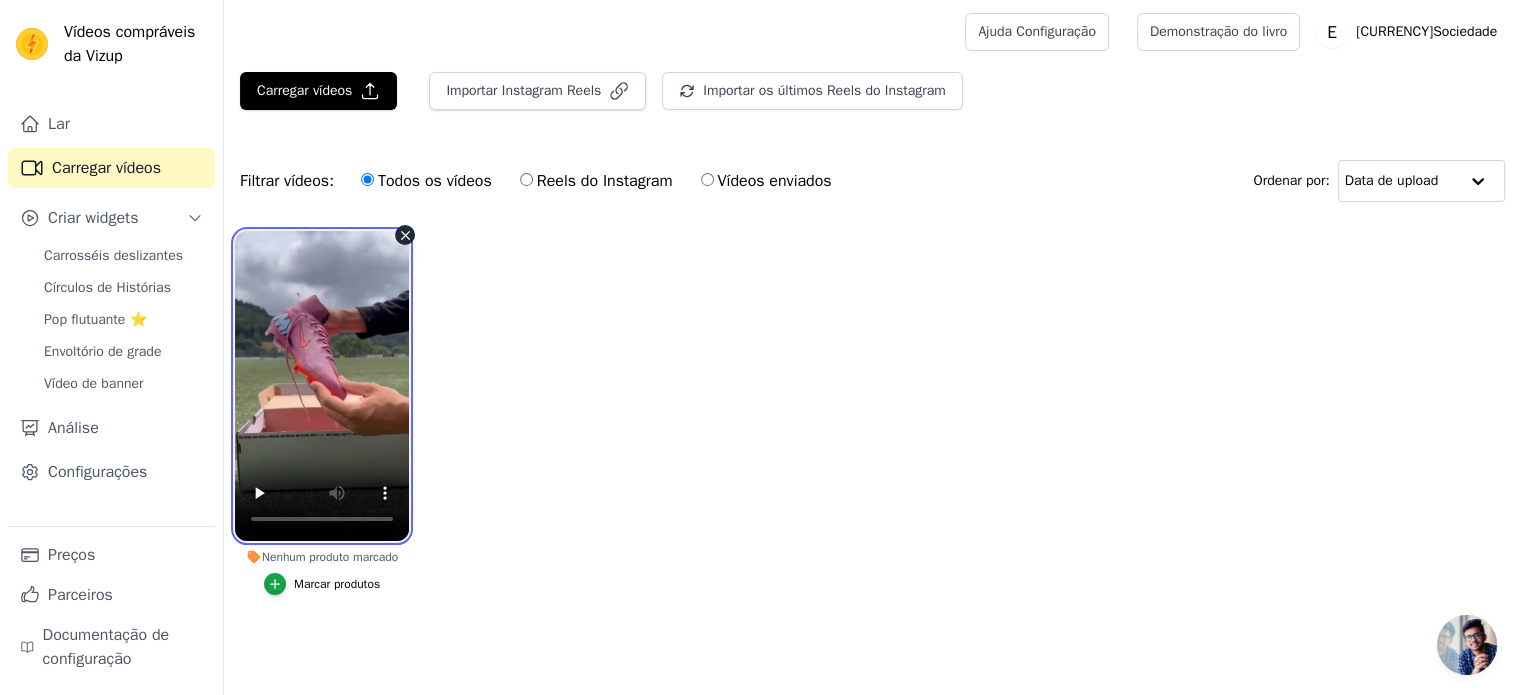 click at bounding box center (322, 386) 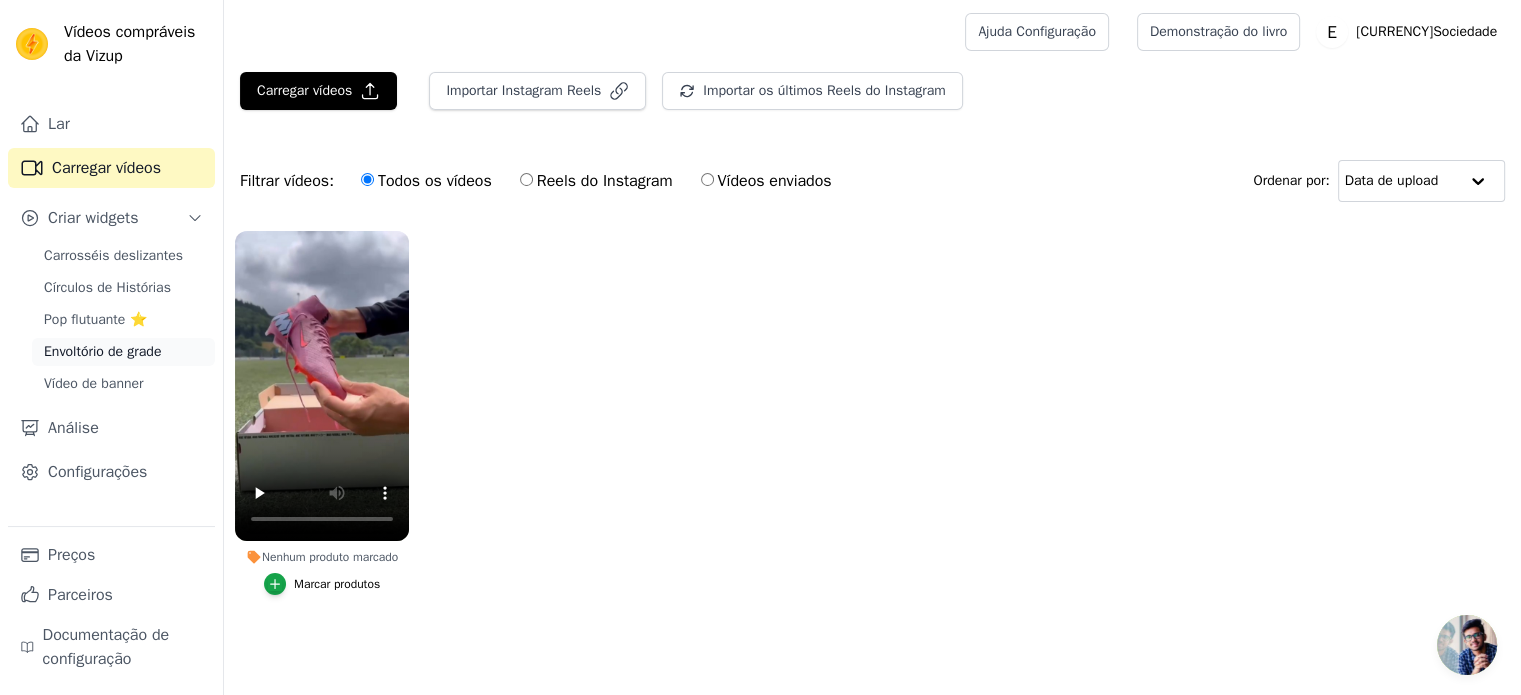 click on "Envoltório de grade" at bounding box center (102, 351) 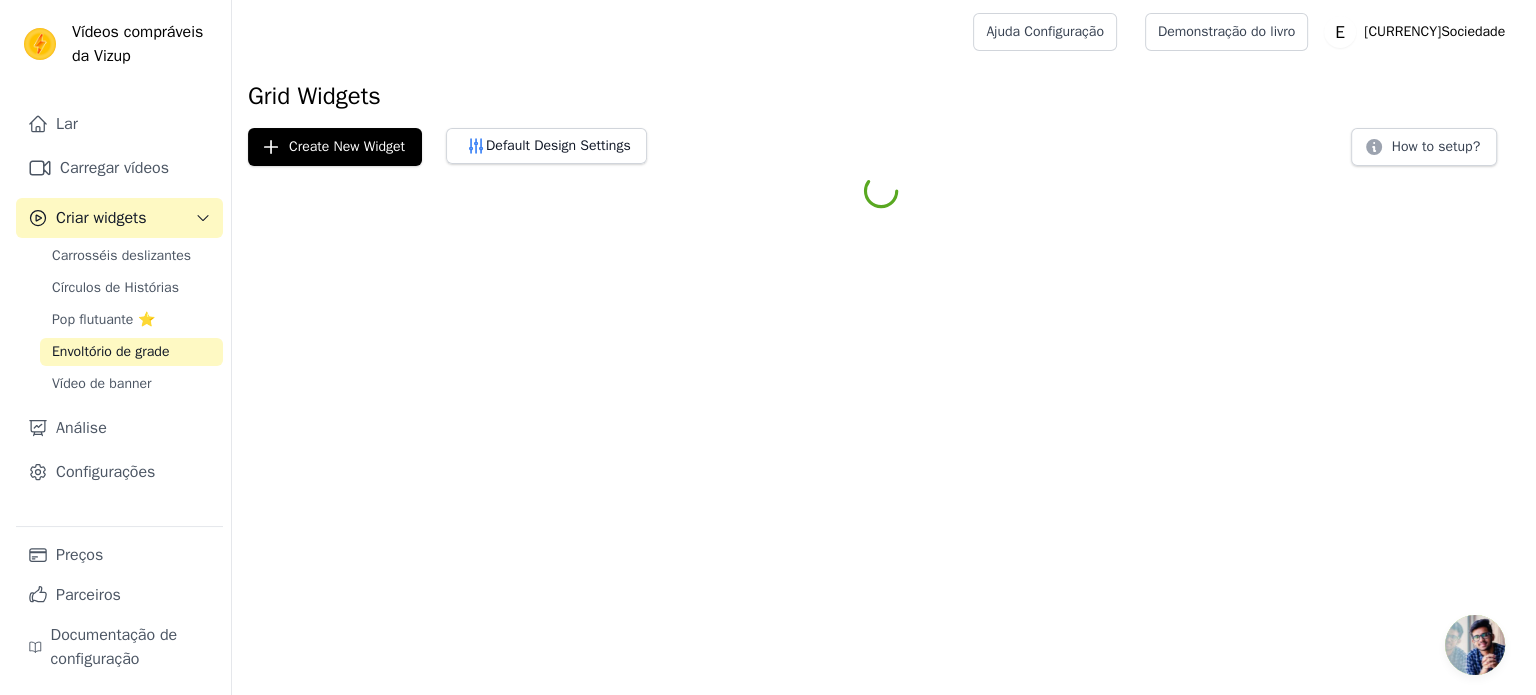 scroll, scrollTop: 0, scrollLeft: 0, axis: both 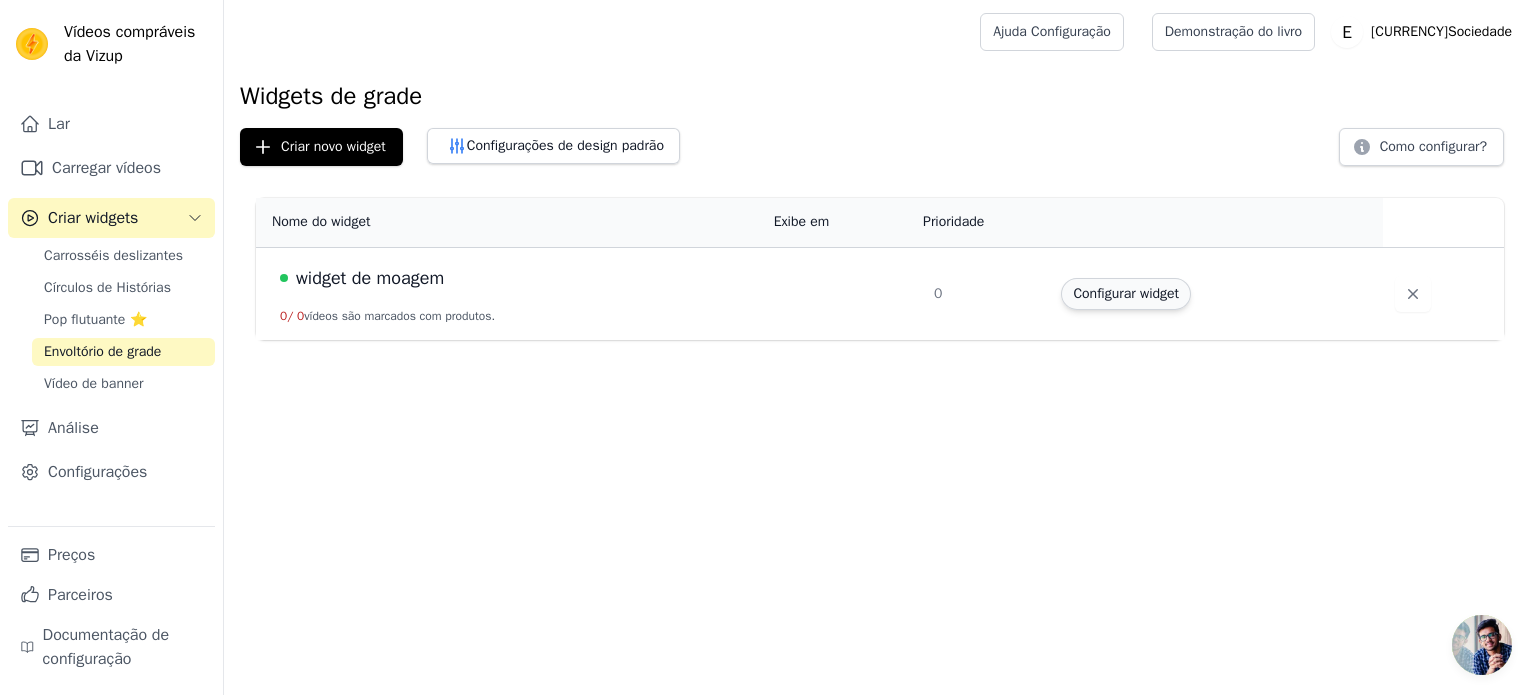 click on "Configurar widget" at bounding box center (1126, 293) 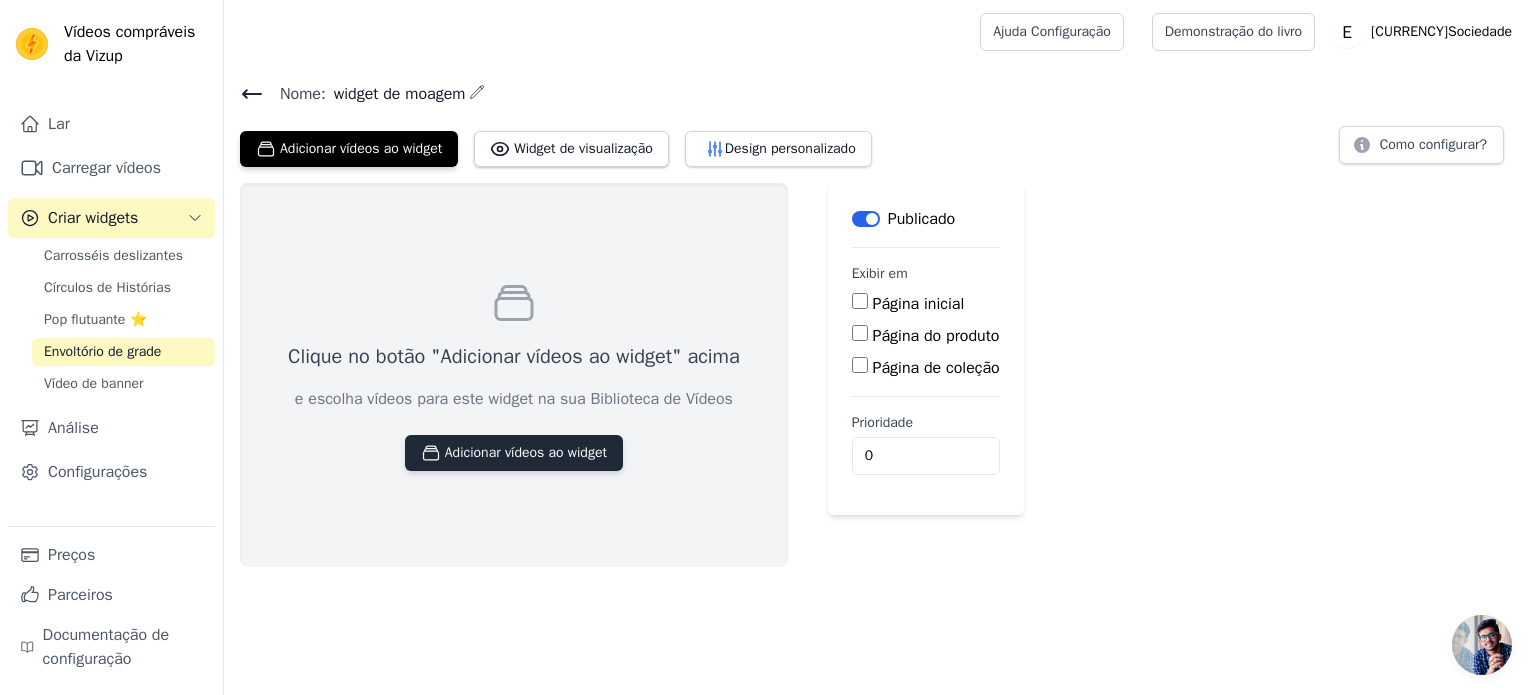 click on "Adicionar vídeos ao widget" at bounding box center [526, 452] 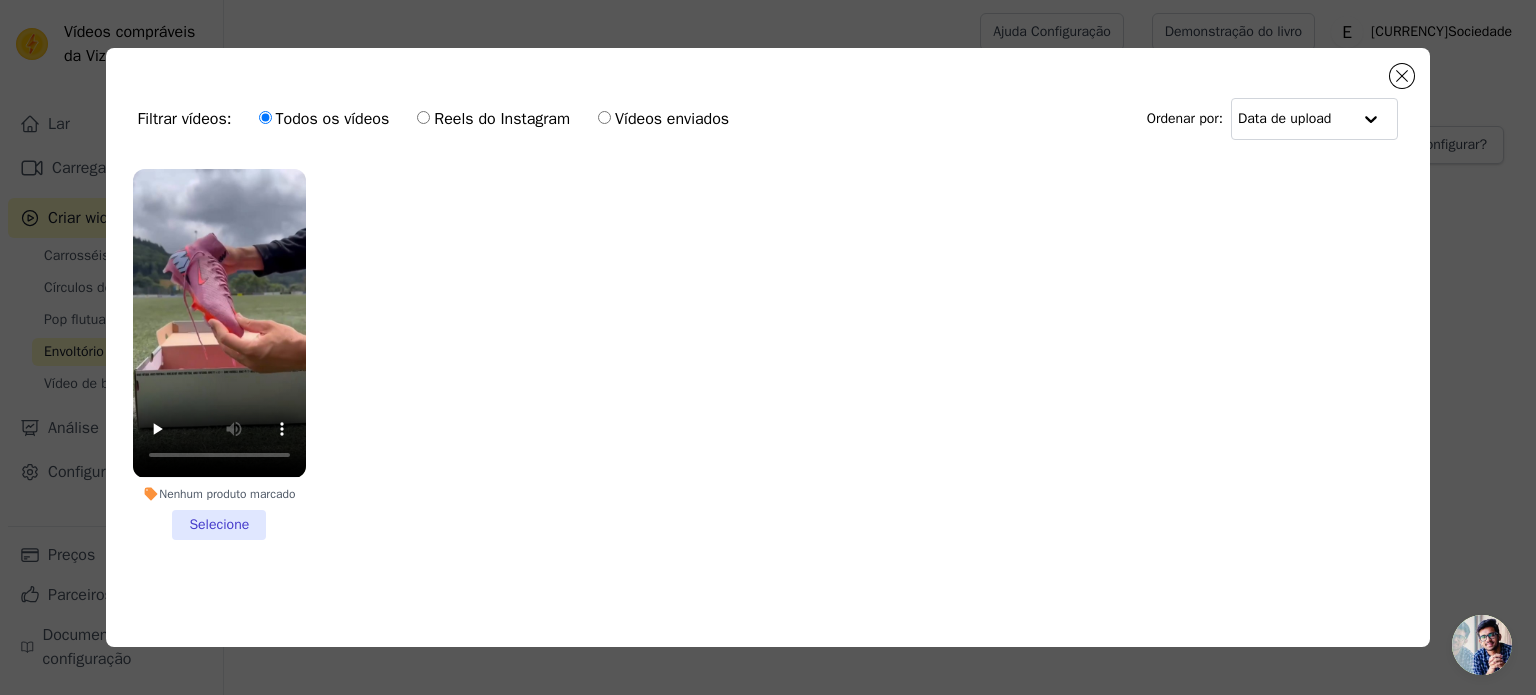 click on "Nenhum produto marcado     Selecione" at bounding box center [219, 354] 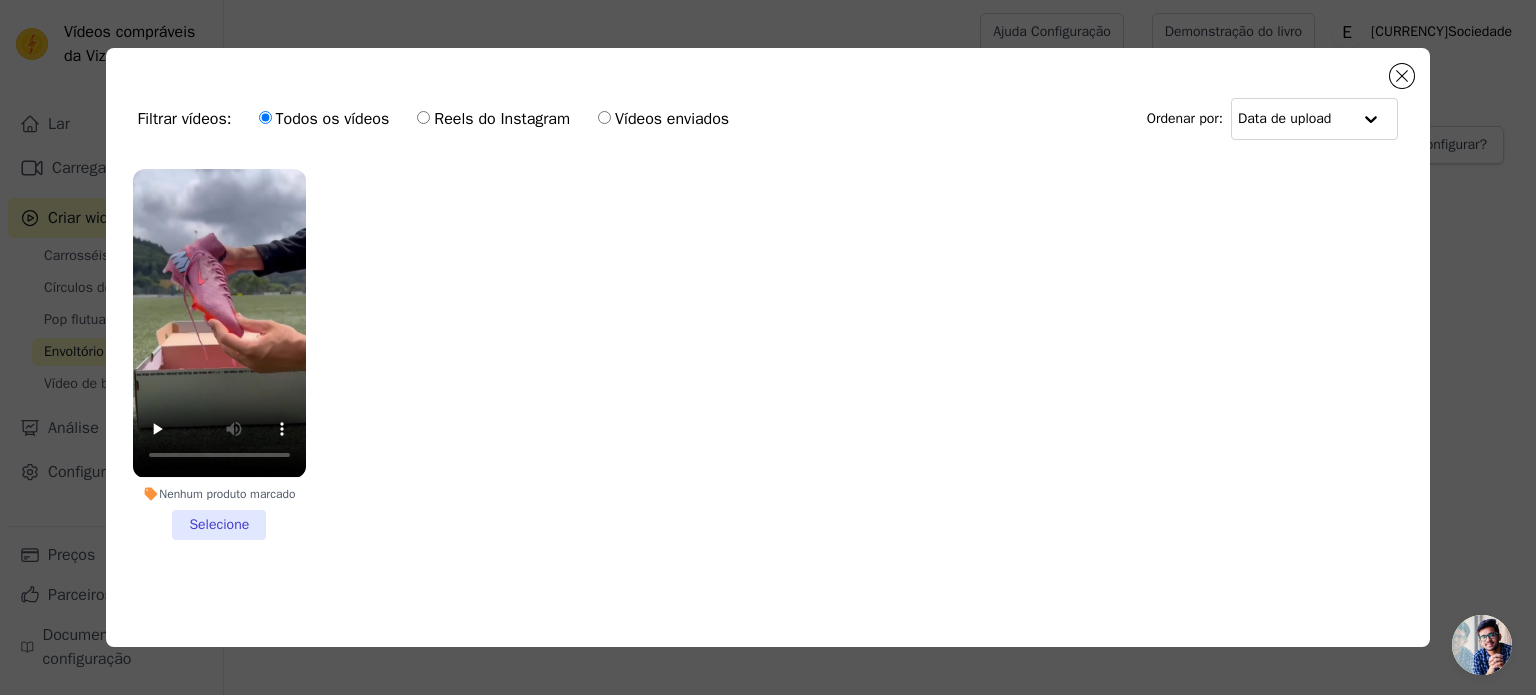 click on "Nenhum produto marcado     Selecione" at bounding box center [0, 0] 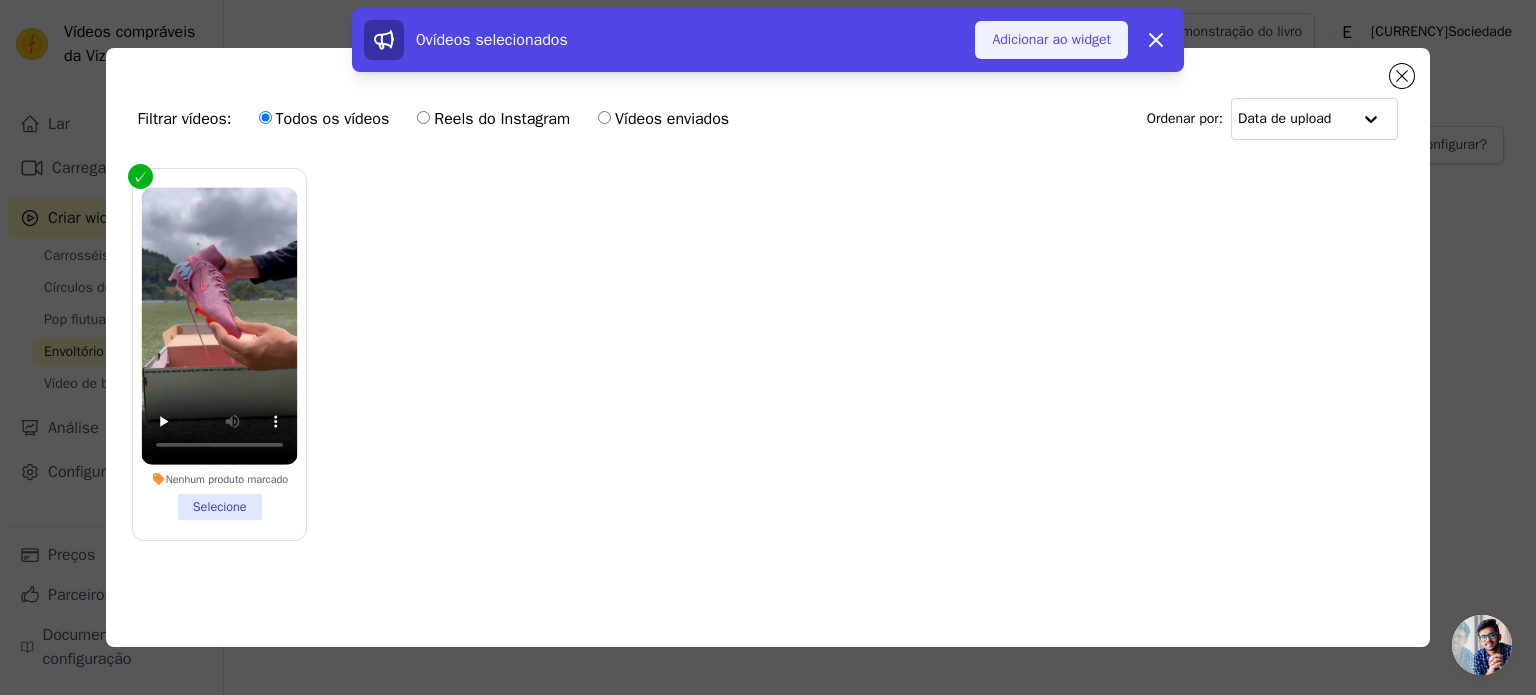 click on "Adicionar ao widget" at bounding box center [1051, 39] 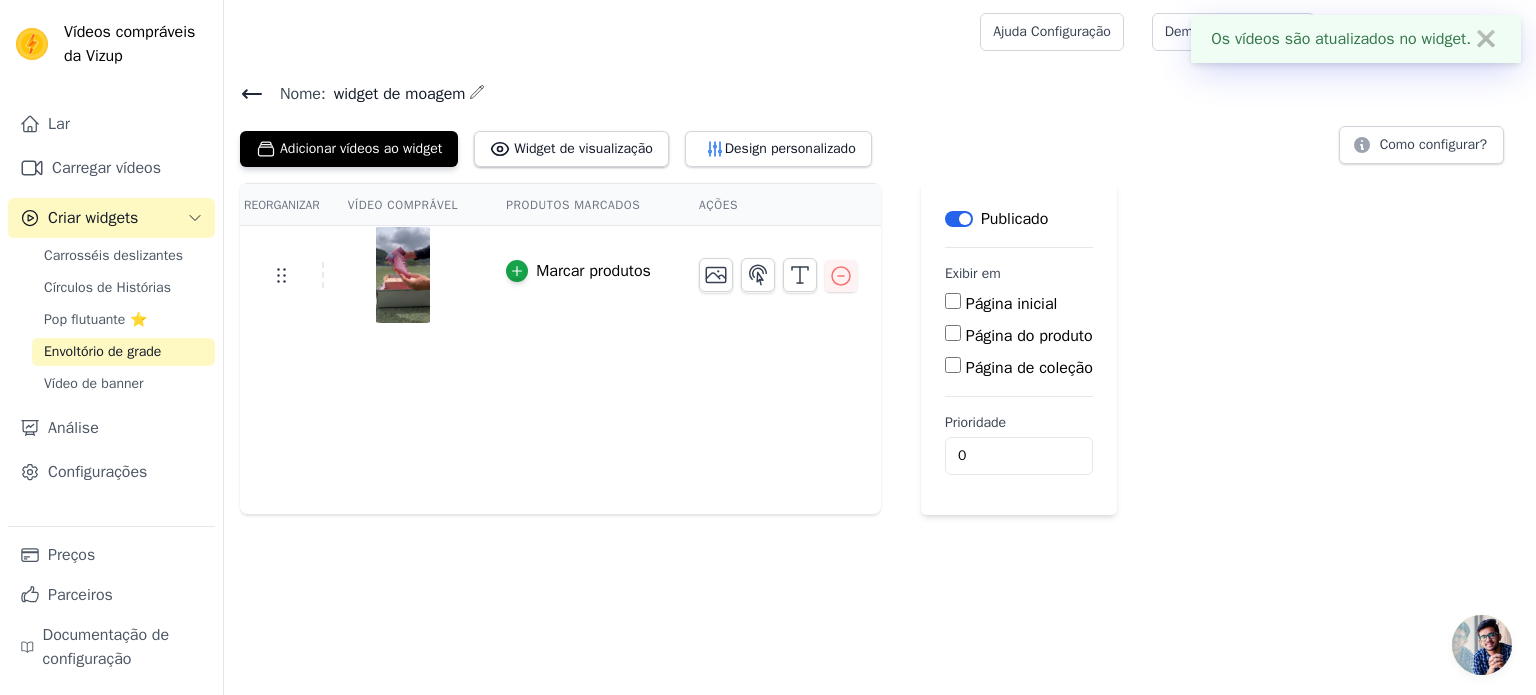 click on "Página inicial" at bounding box center (1012, 304) 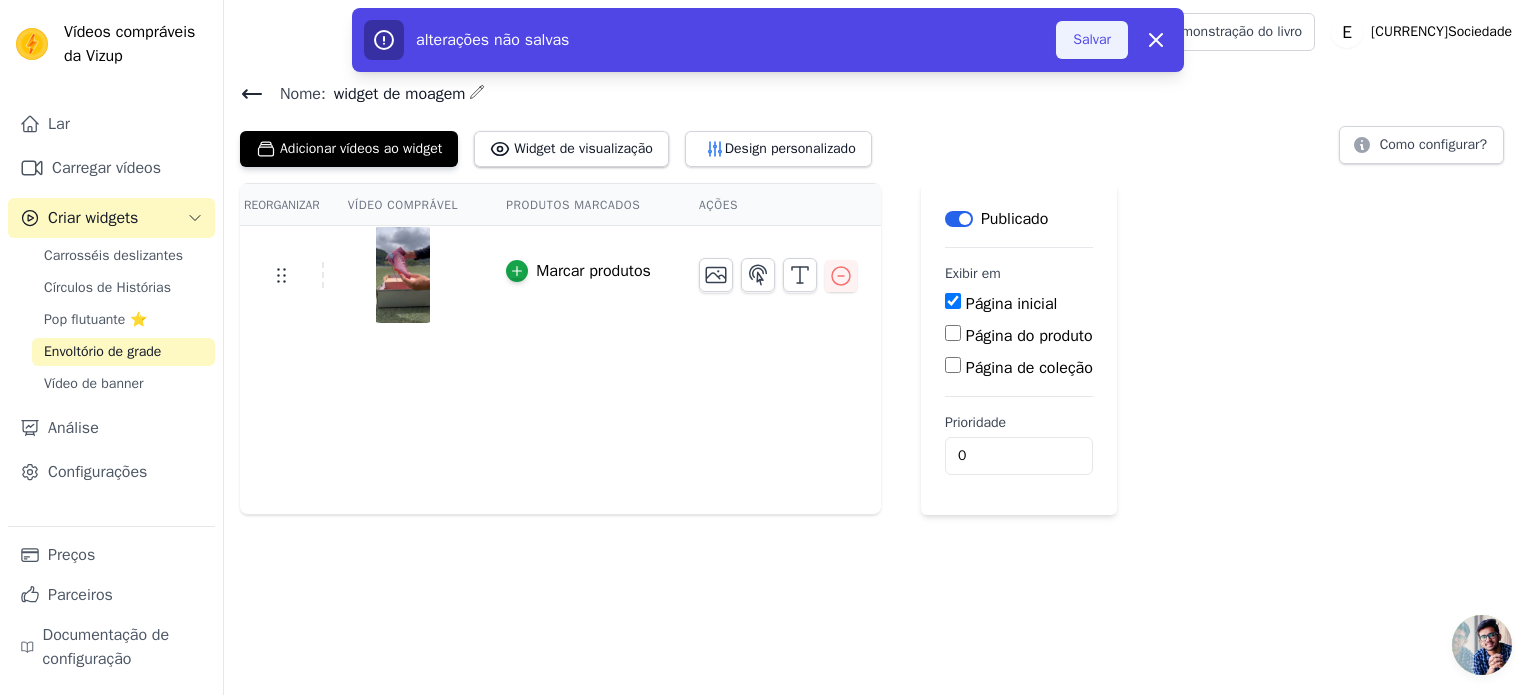 click on "Salvar" at bounding box center (1092, 39) 